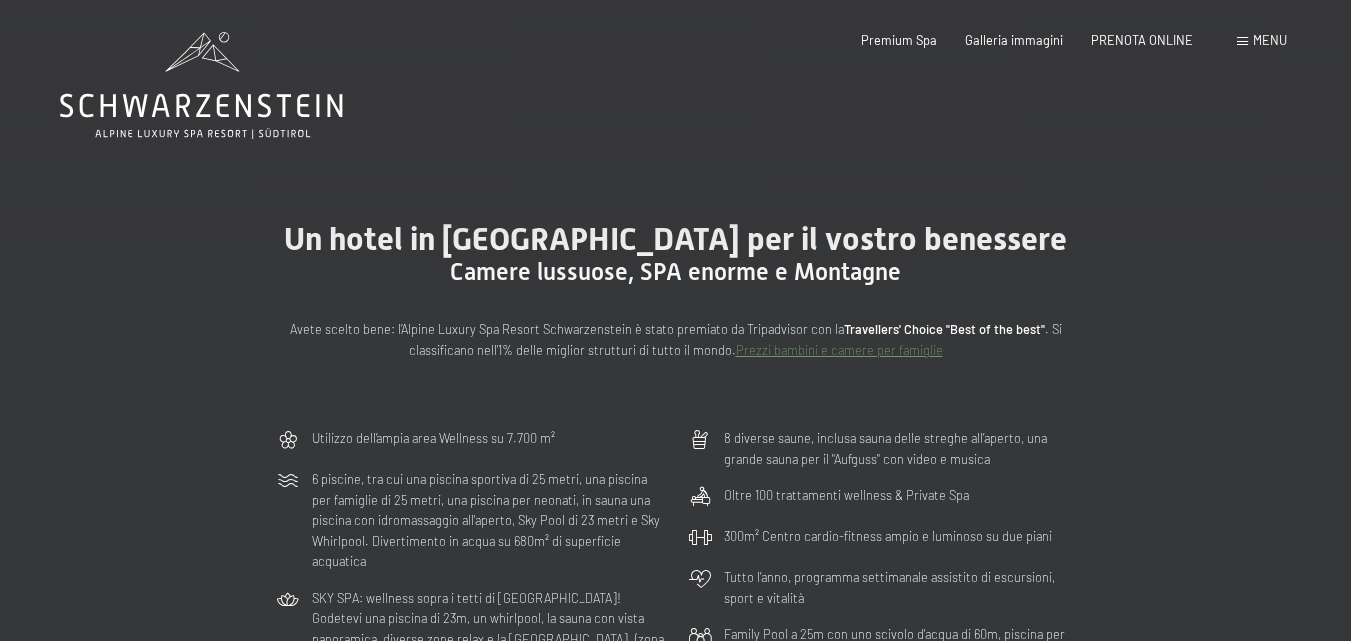 scroll, scrollTop: 0, scrollLeft: 0, axis: both 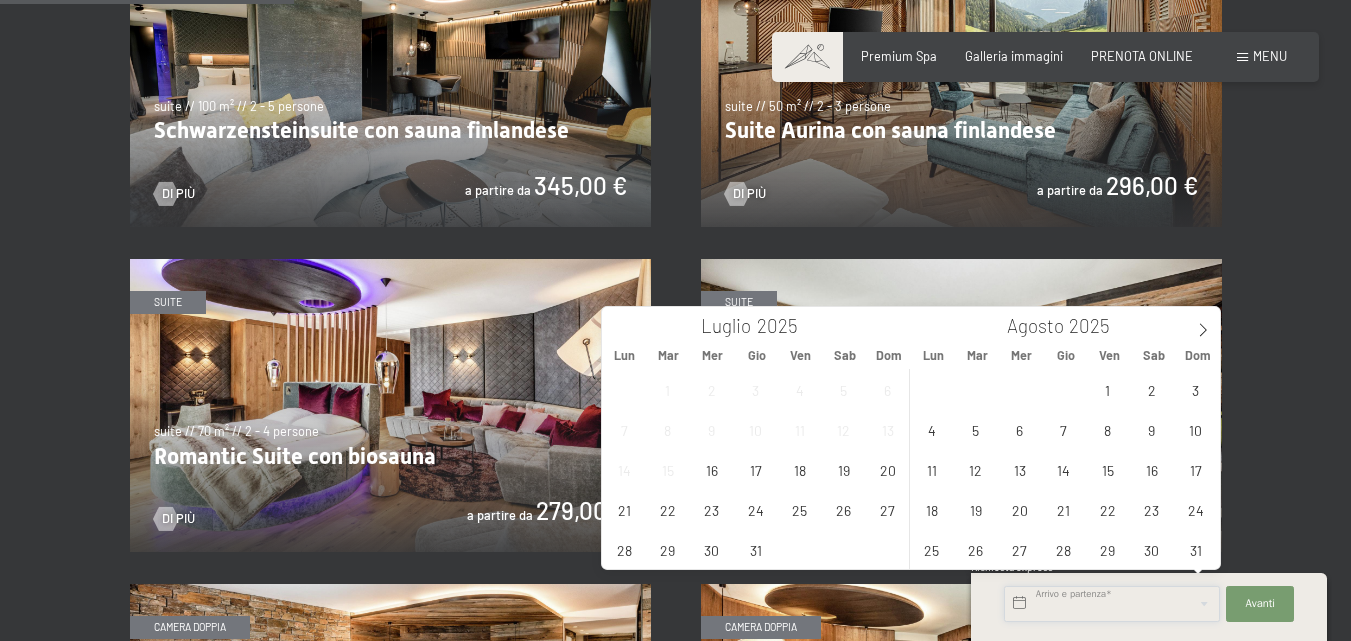click at bounding box center (1112, 604) 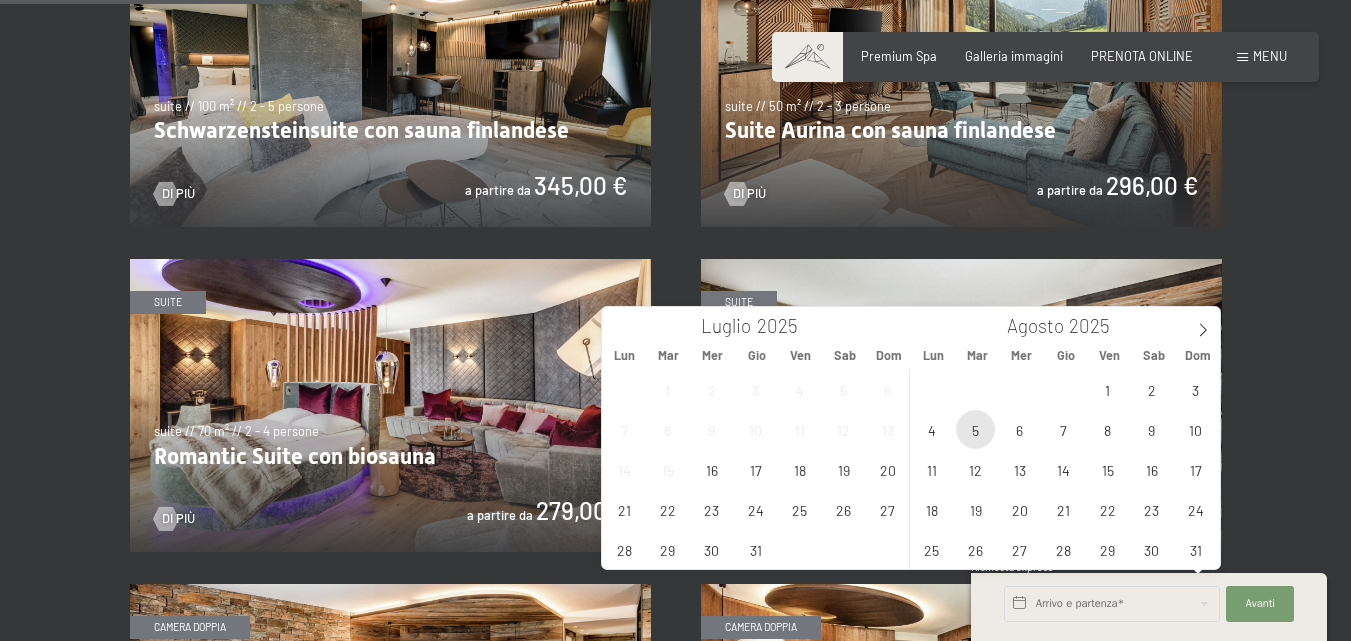 click on "5" at bounding box center [975, 429] 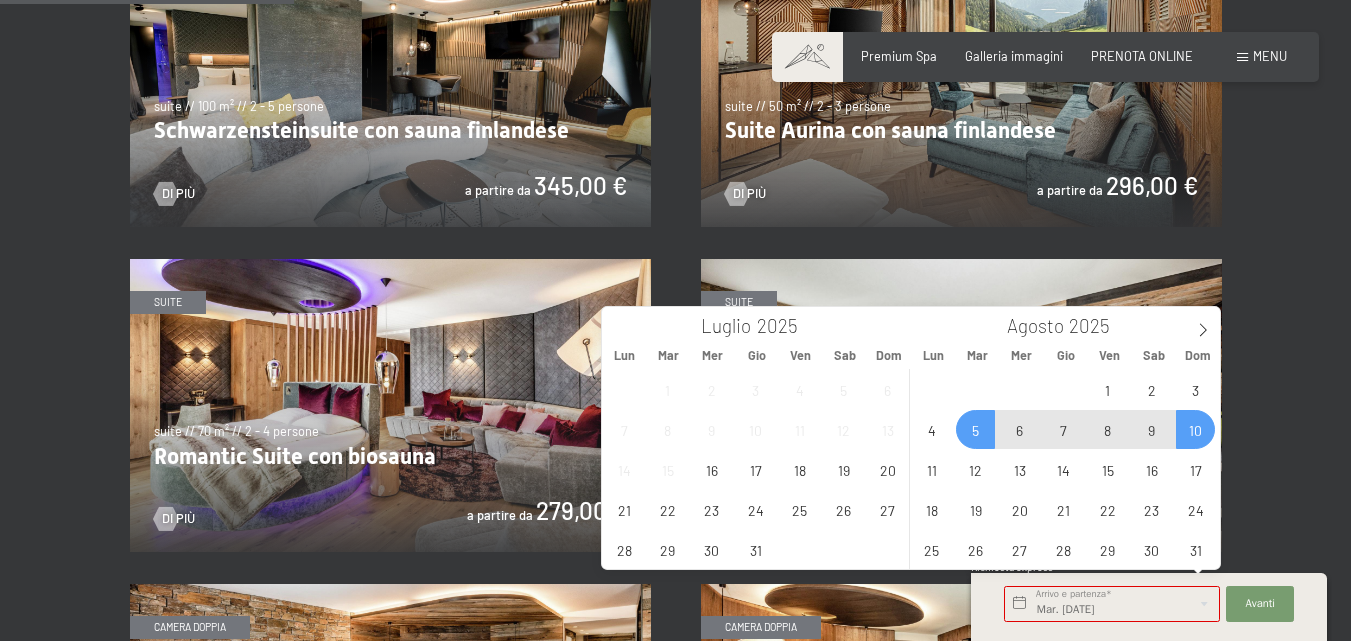 click on "10" at bounding box center [1195, 429] 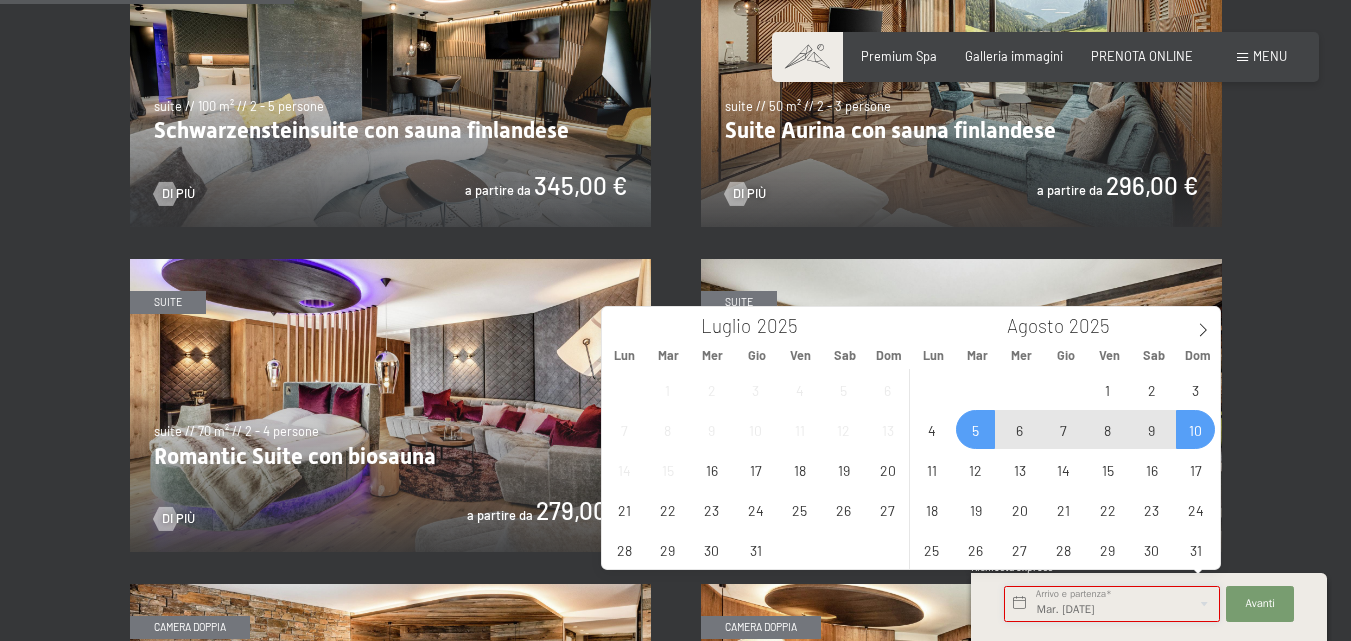 type on "Mar. [DATE] - Dom. [DATE]" 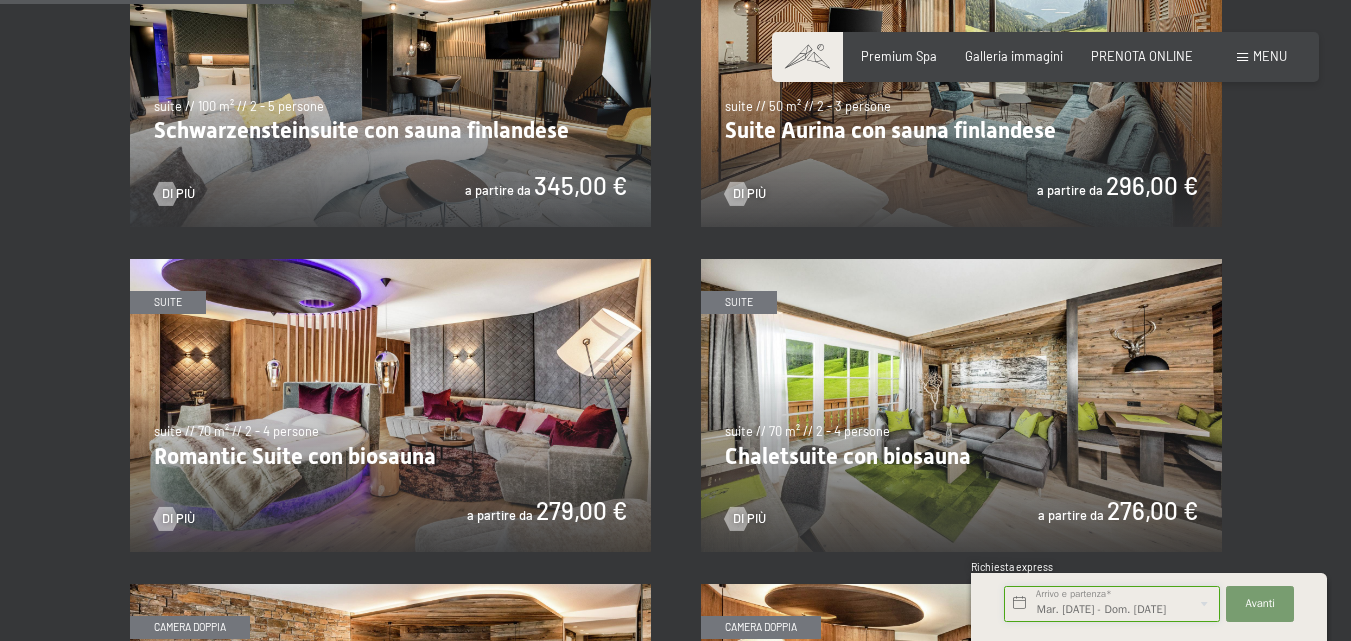 scroll, scrollTop: 0, scrollLeft: 29, axis: horizontal 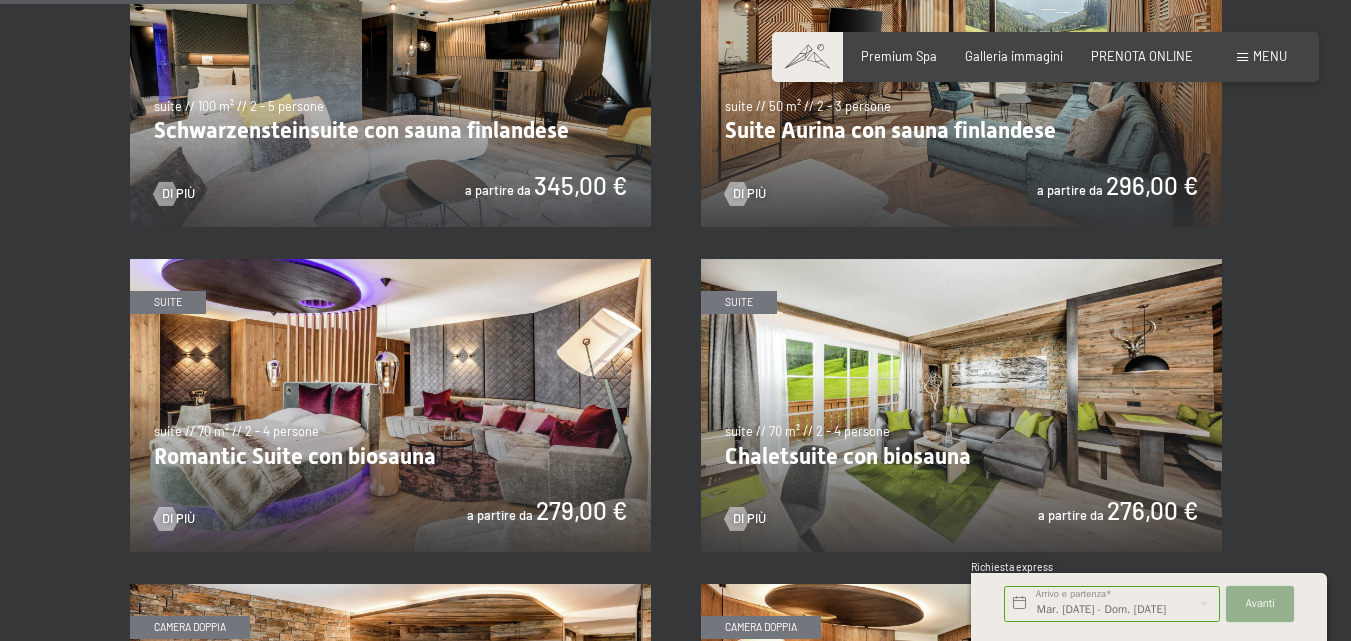 click on "Avanti Nascondere i campi dell'indirizzo" at bounding box center [1260, 604] 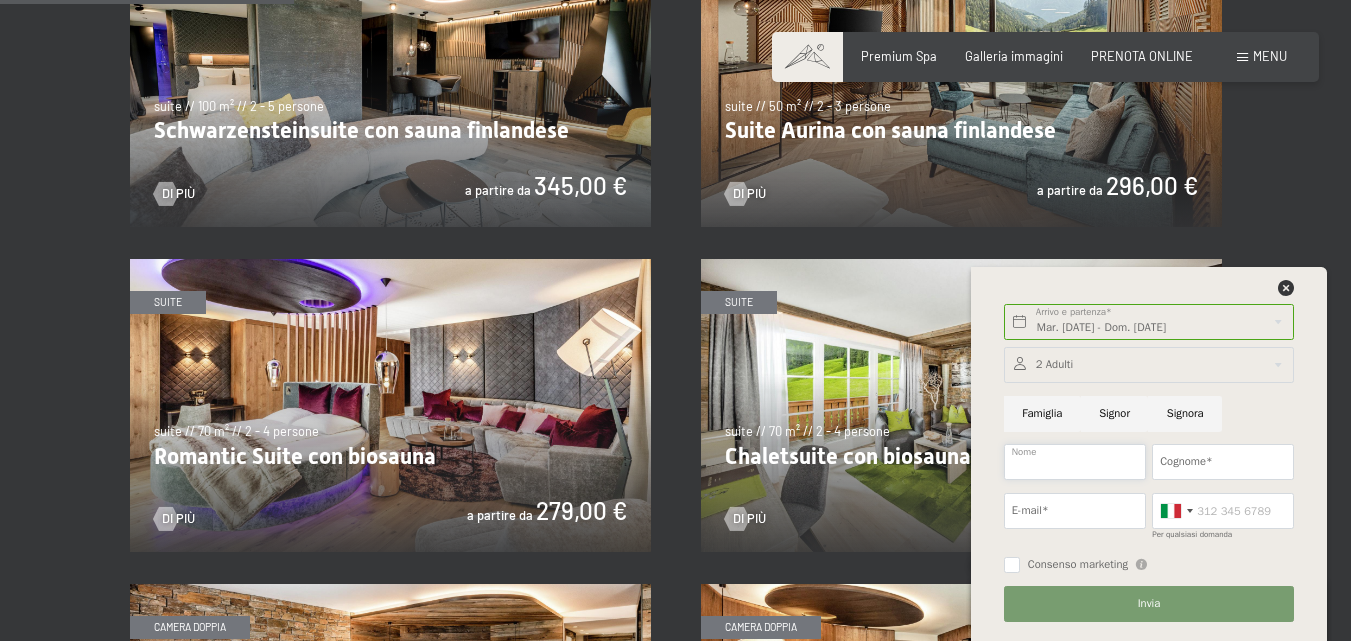 click on "Nome" at bounding box center (1075, 462) 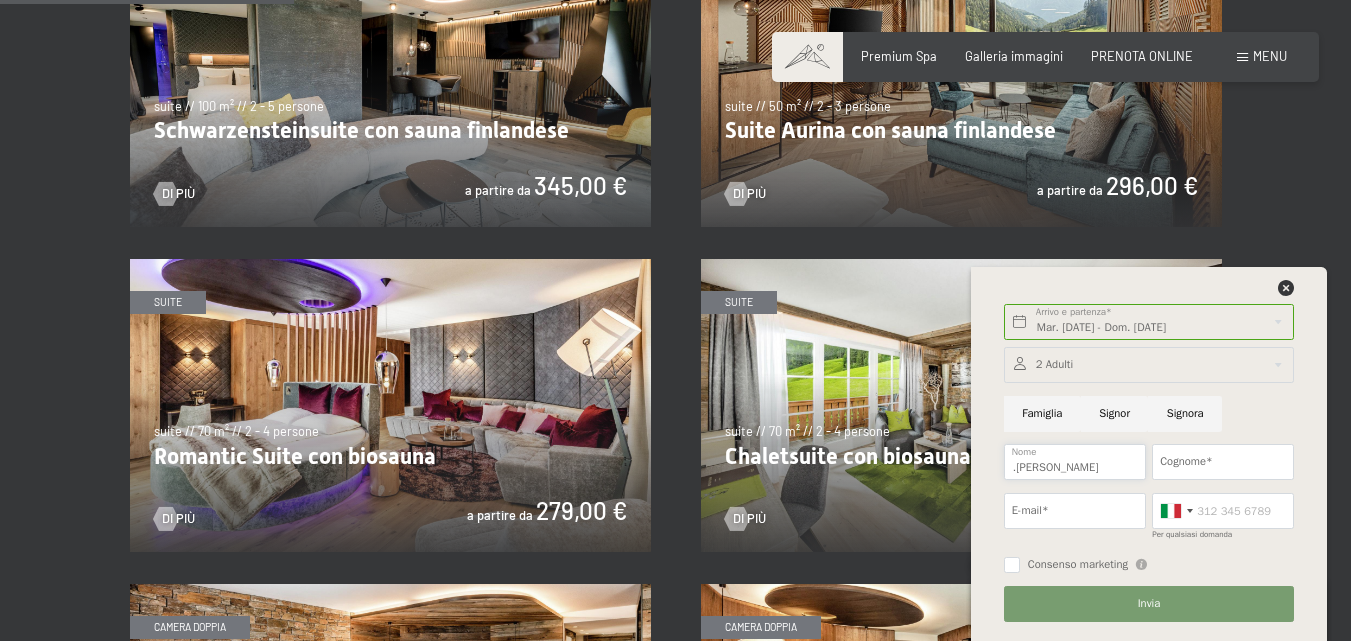 click on ".[PERSON_NAME]" at bounding box center (1075, 462) 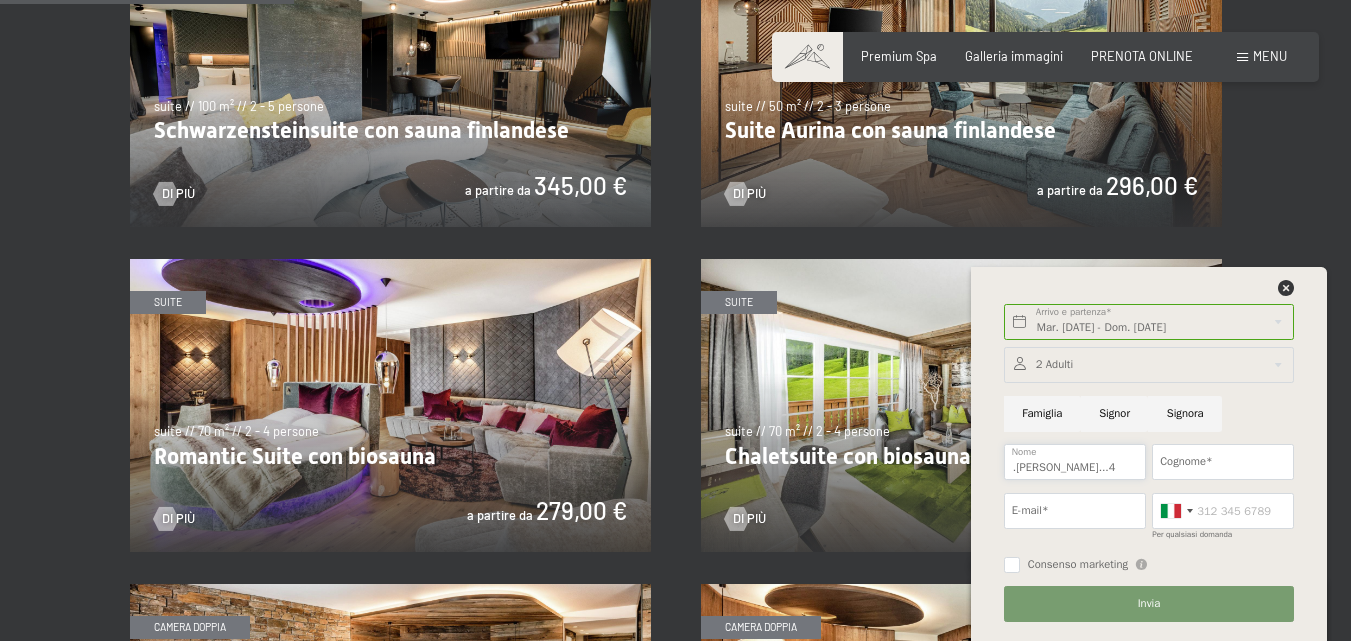type on ".[PERSON_NAME]...4" 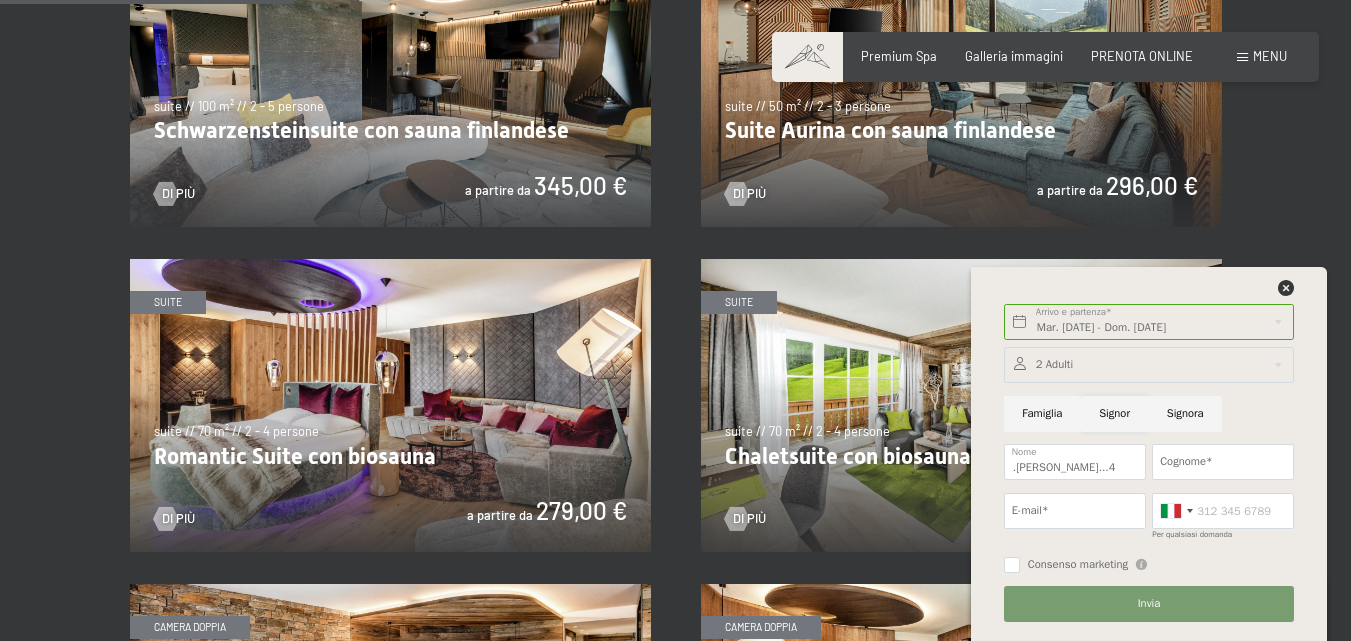 click on "Signor" at bounding box center [1115, 414] 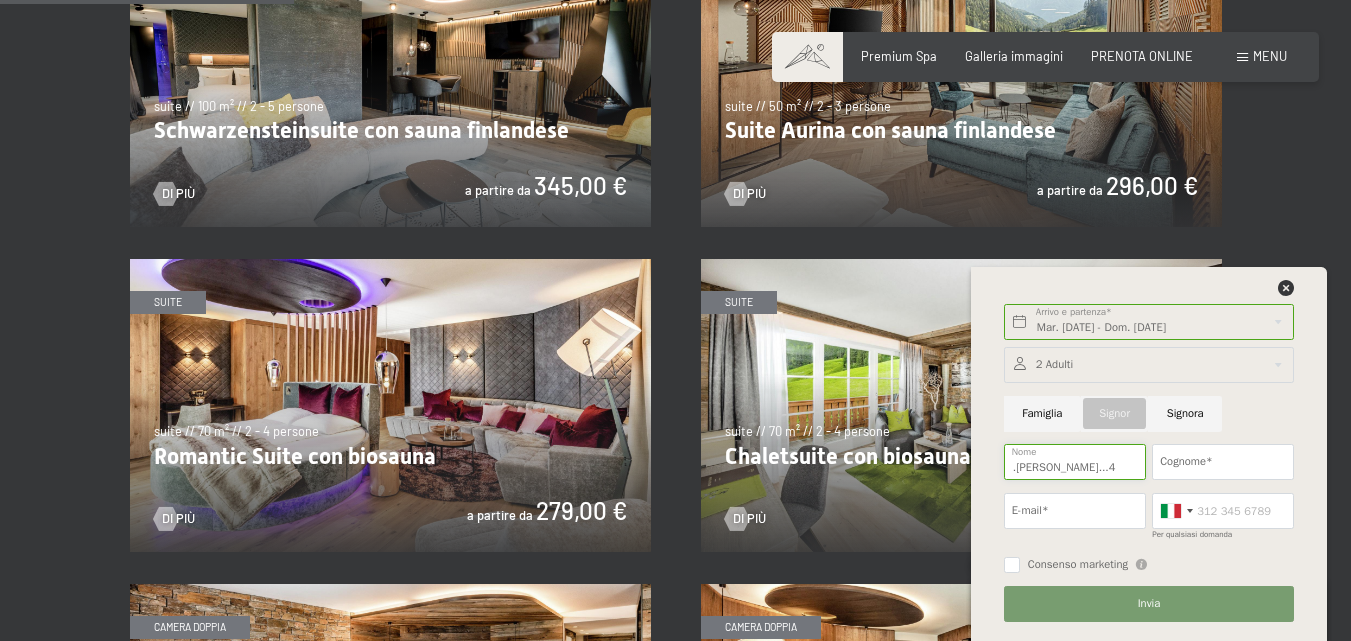 click on ".[PERSON_NAME]...4" at bounding box center (1075, 462) 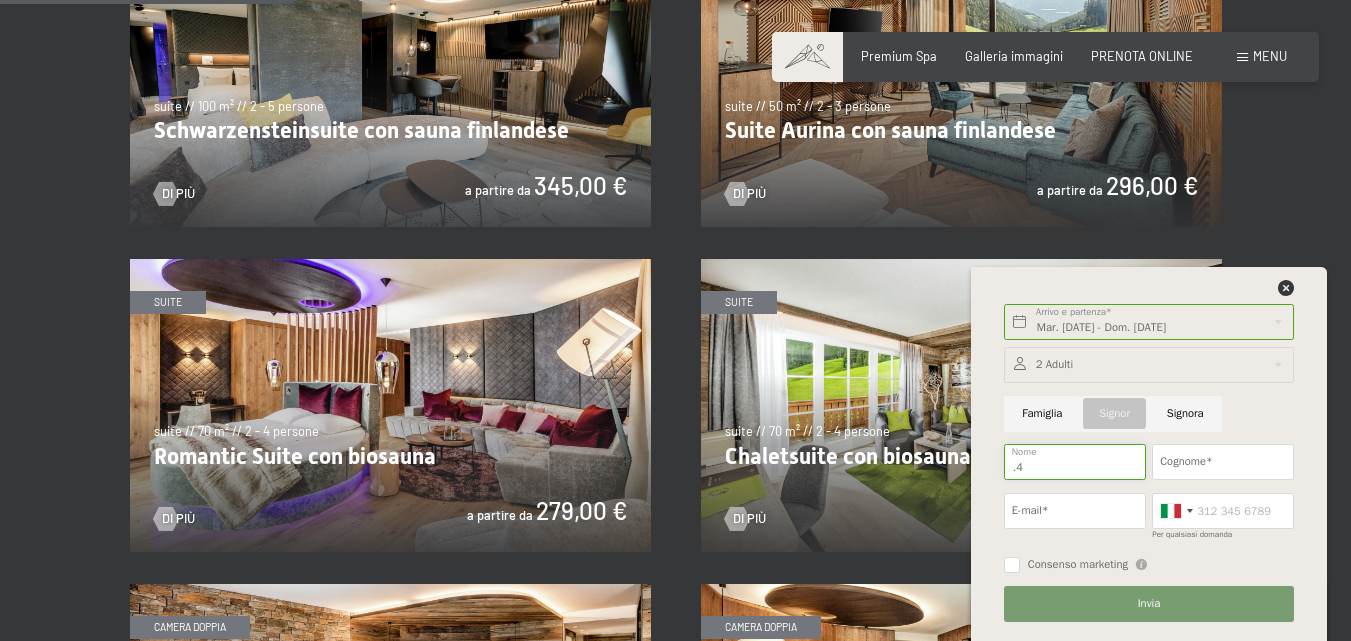 type on "4" 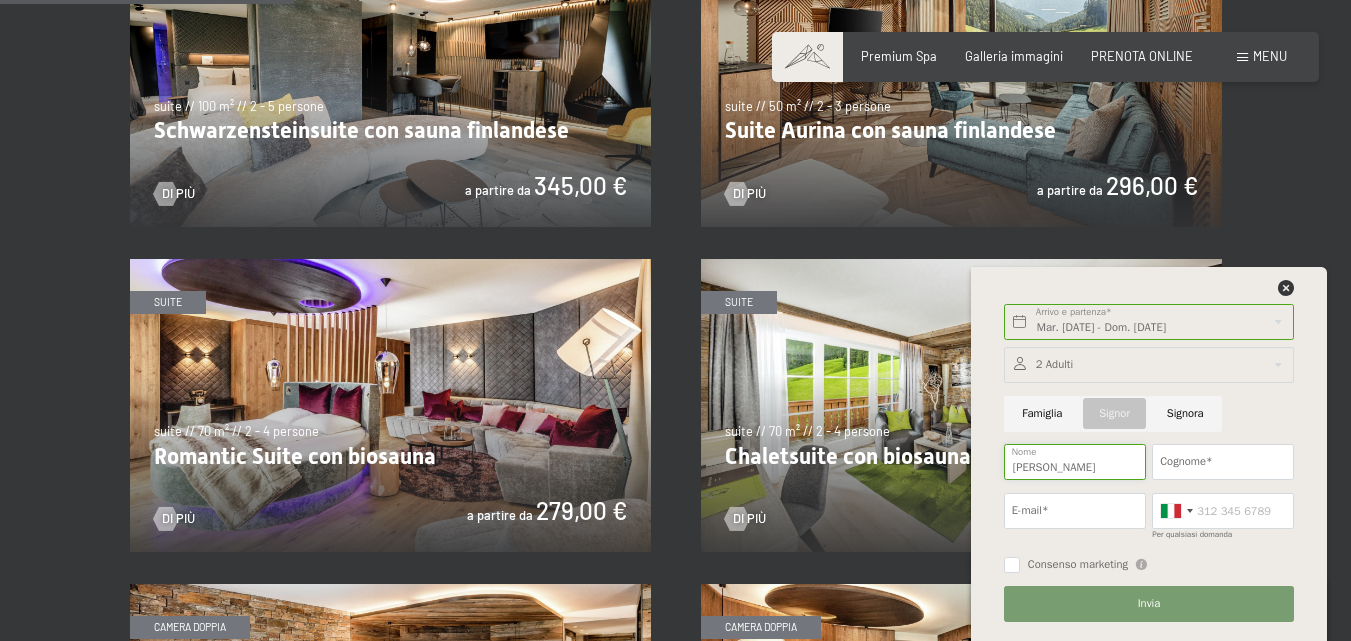 type on "[PERSON_NAME]" 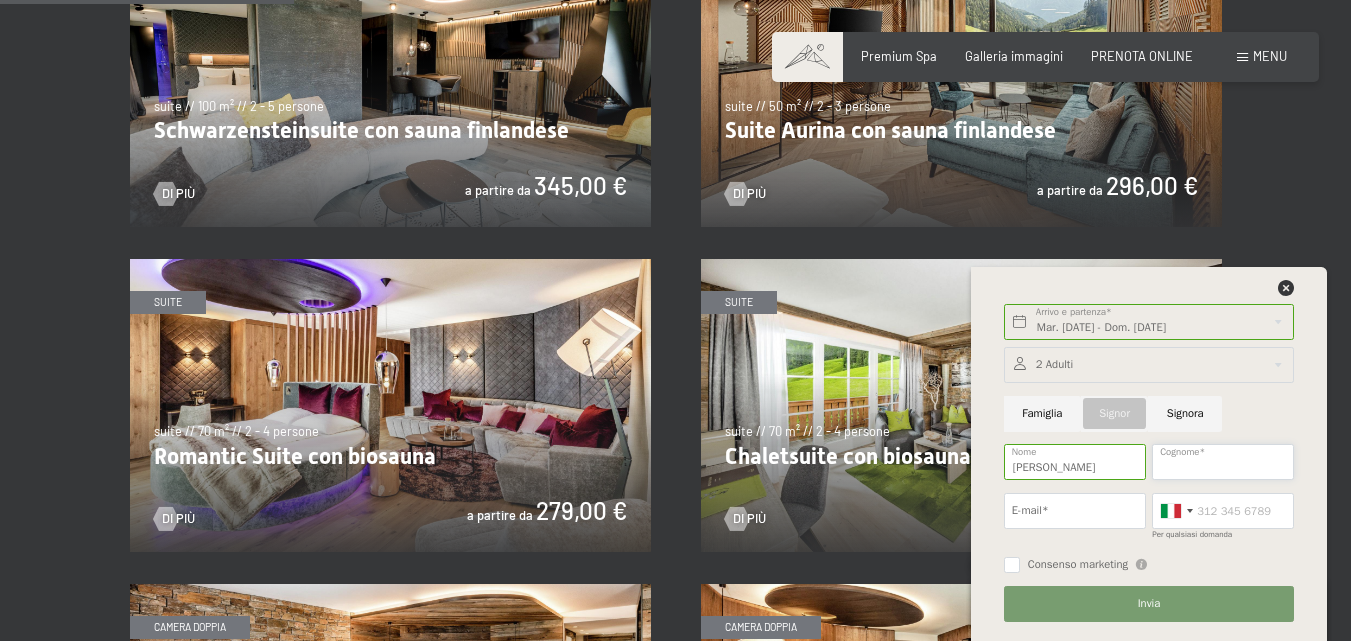 click on "Cognome*" at bounding box center (1223, 462) 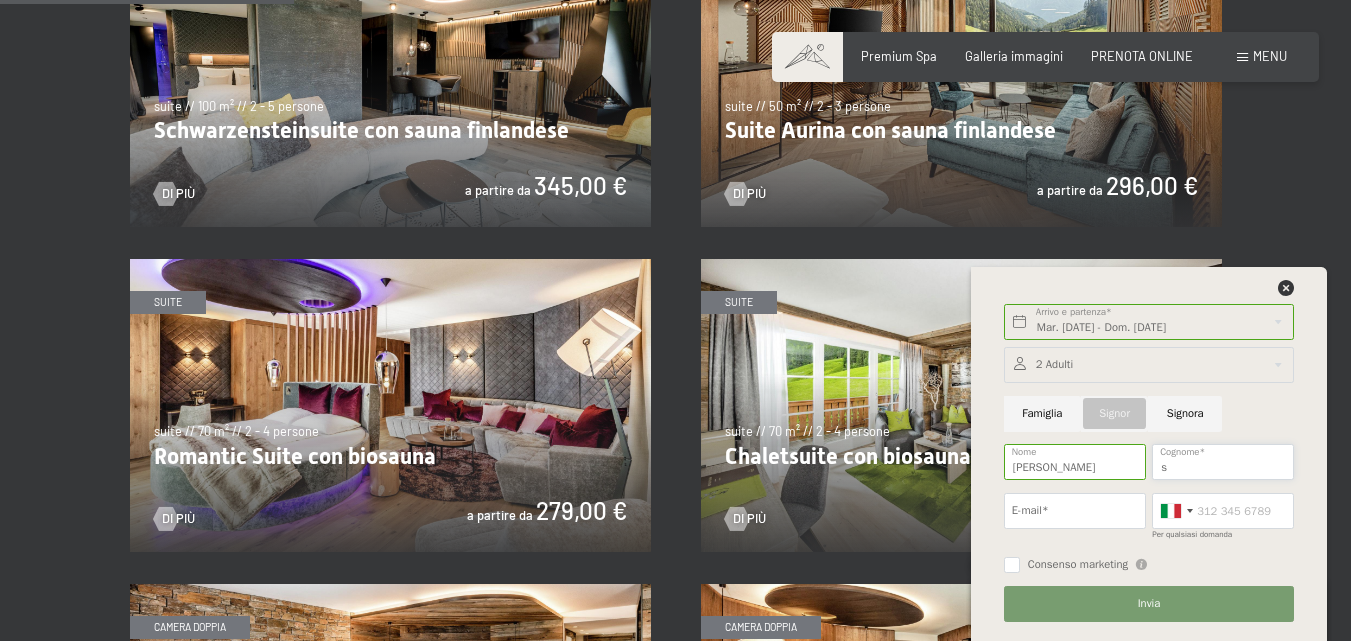 click on "s" at bounding box center [1223, 462] 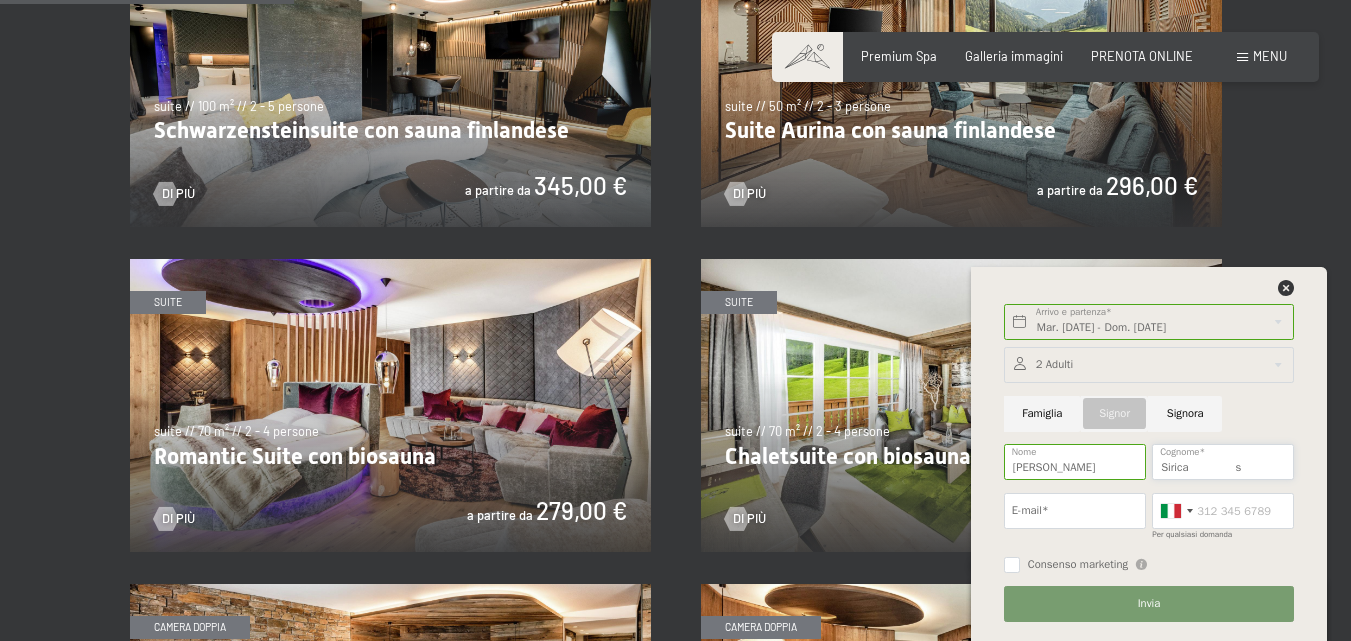 click on "Sirica              s" at bounding box center [1223, 462] 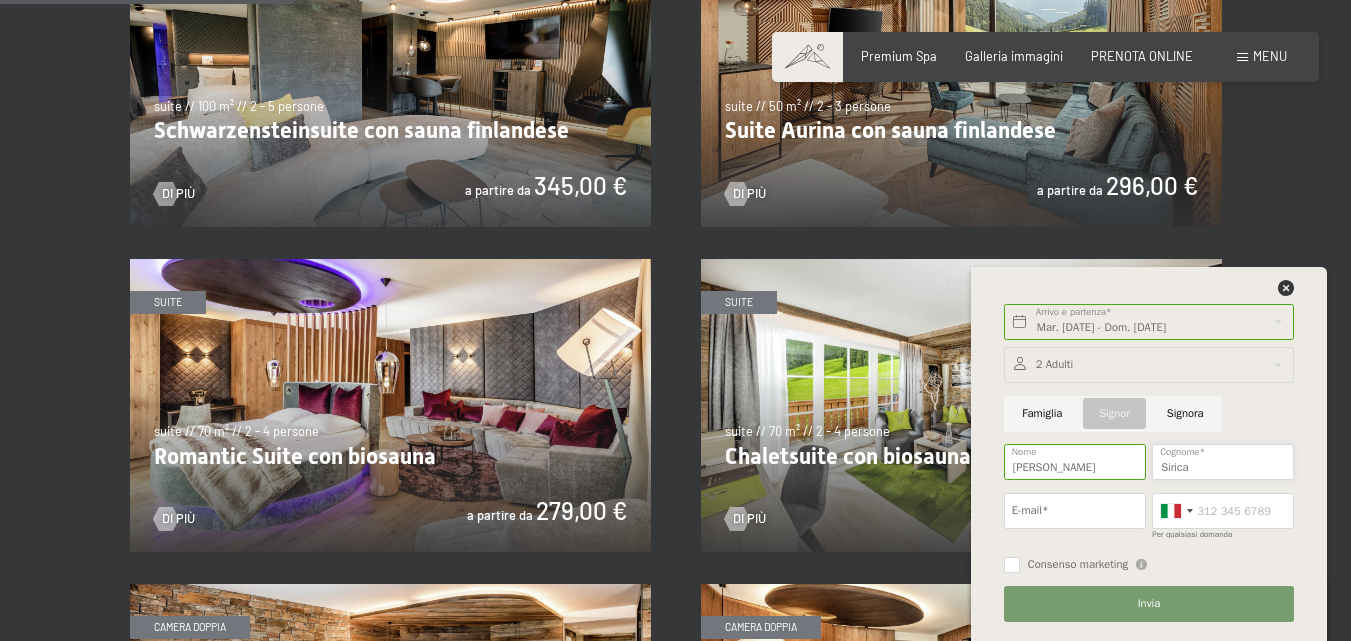 type on "Sirica" 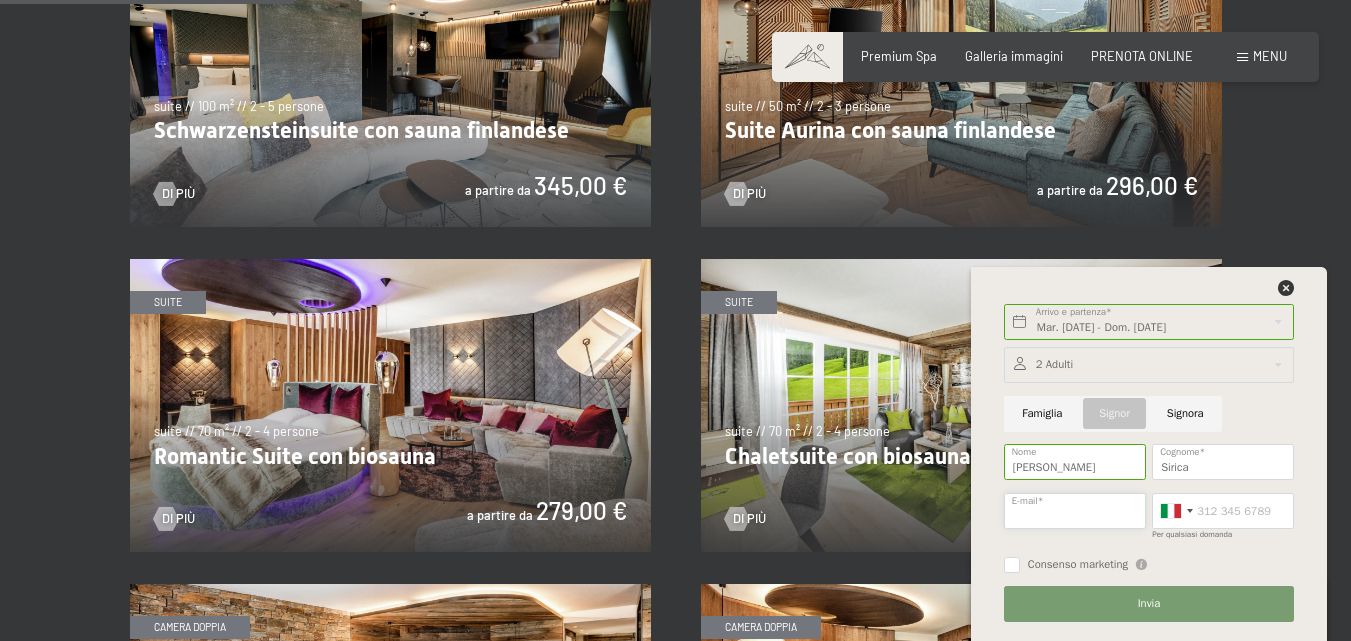 click on "E-mail*" at bounding box center (1075, 511) 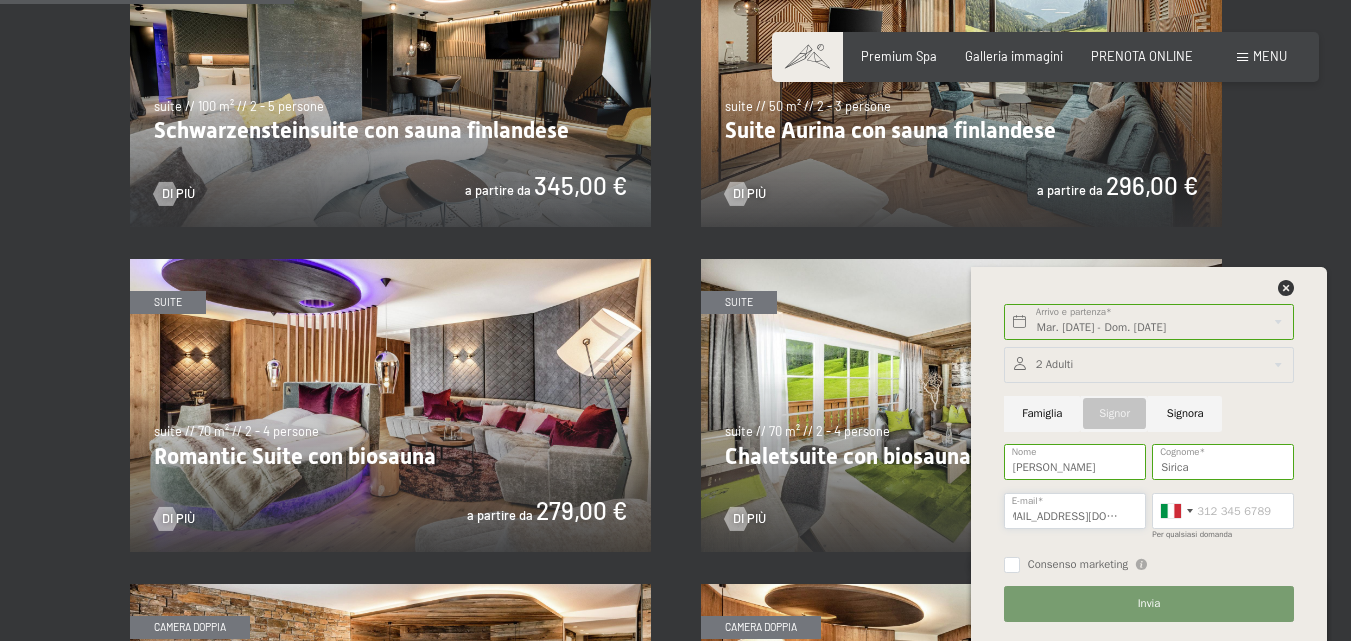 scroll, scrollTop: 0, scrollLeft: 24, axis: horizontal 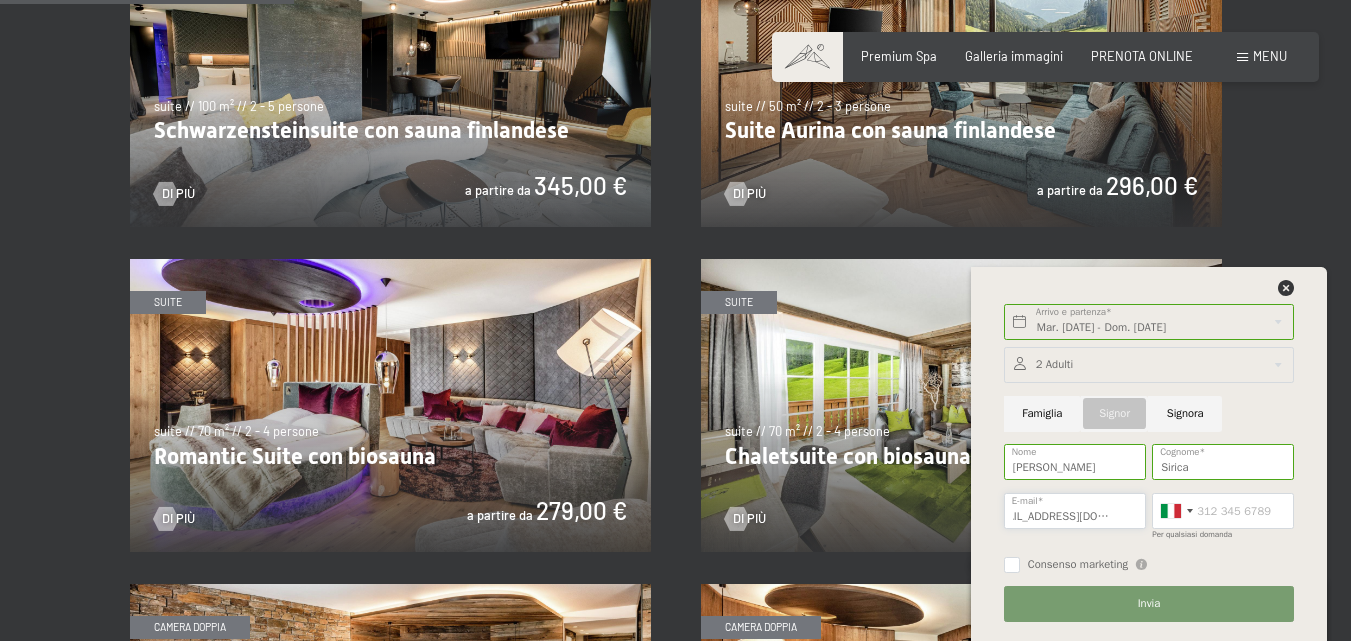 type on "[EMAIL_ADDRESS][DOMAIN_NAME]" 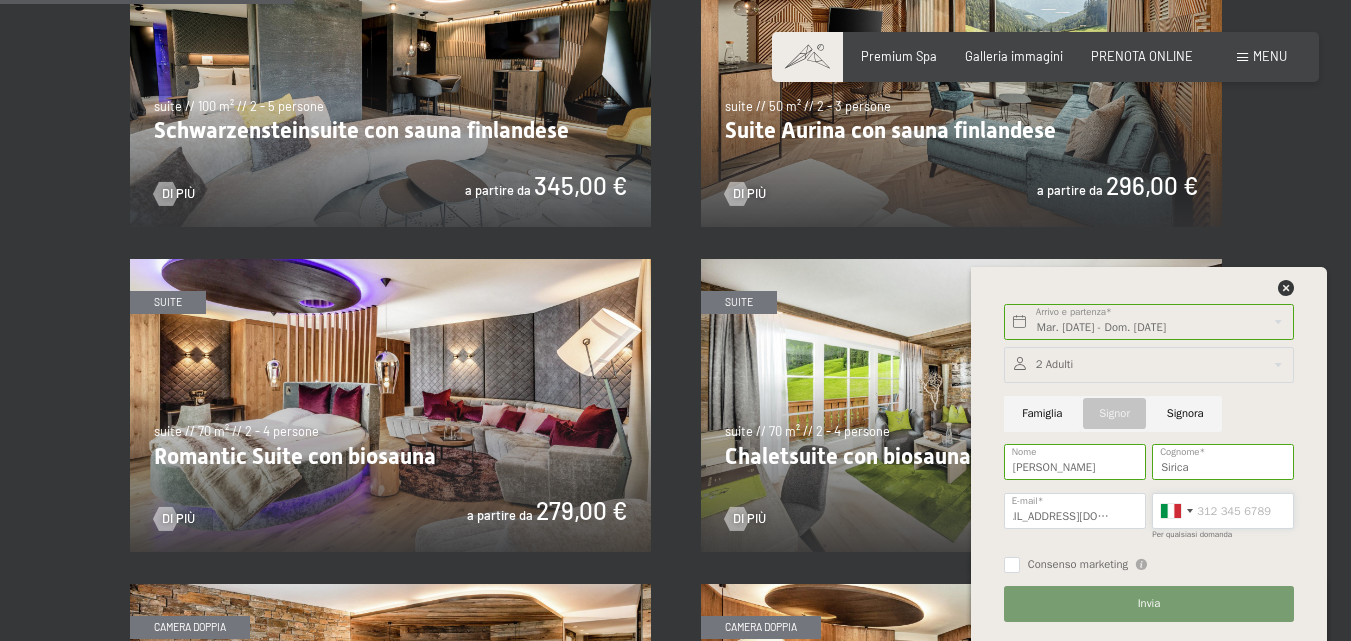 scroll, scrollTop: 0, scrollLeft: 0, axis: both 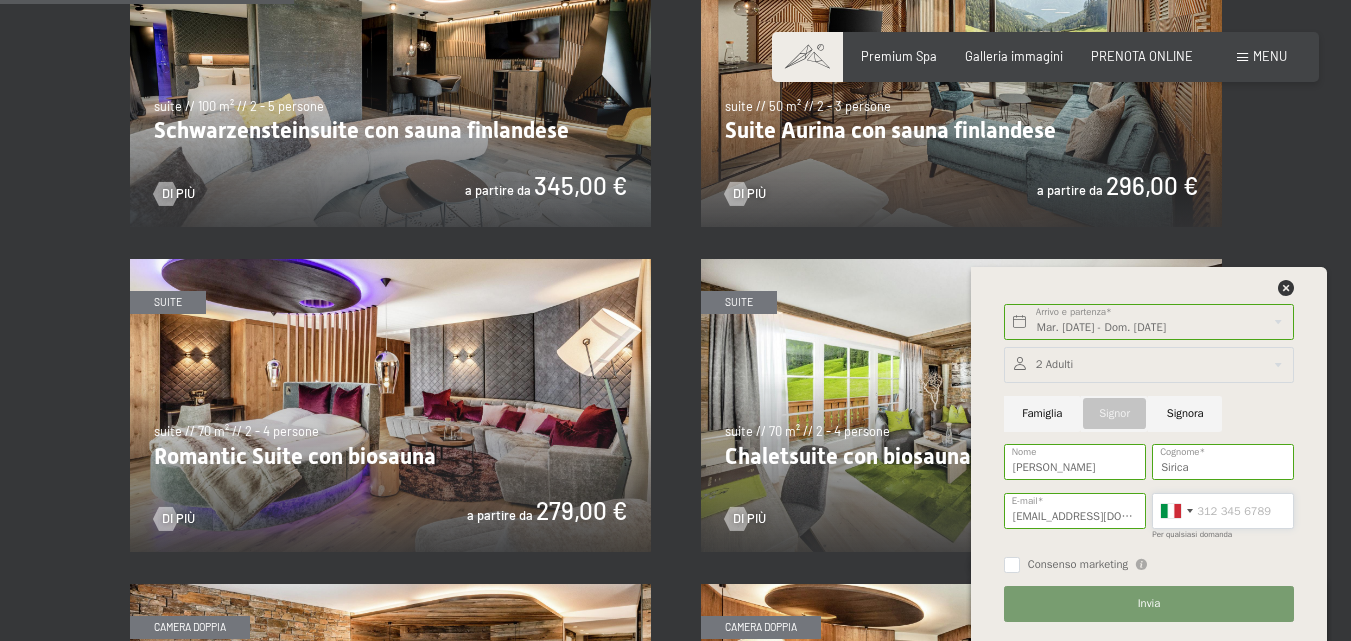 click on "Per qualsiasi domanda" at bounding box center (1223, 511) 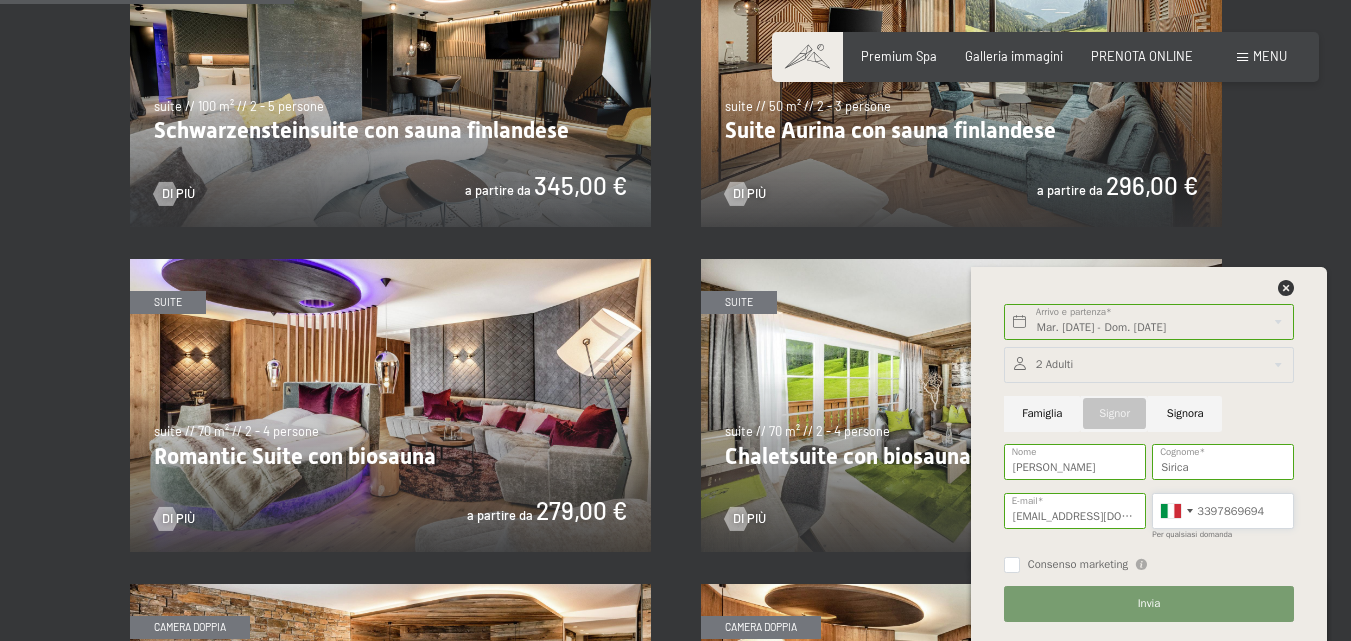 type on "3397869694" 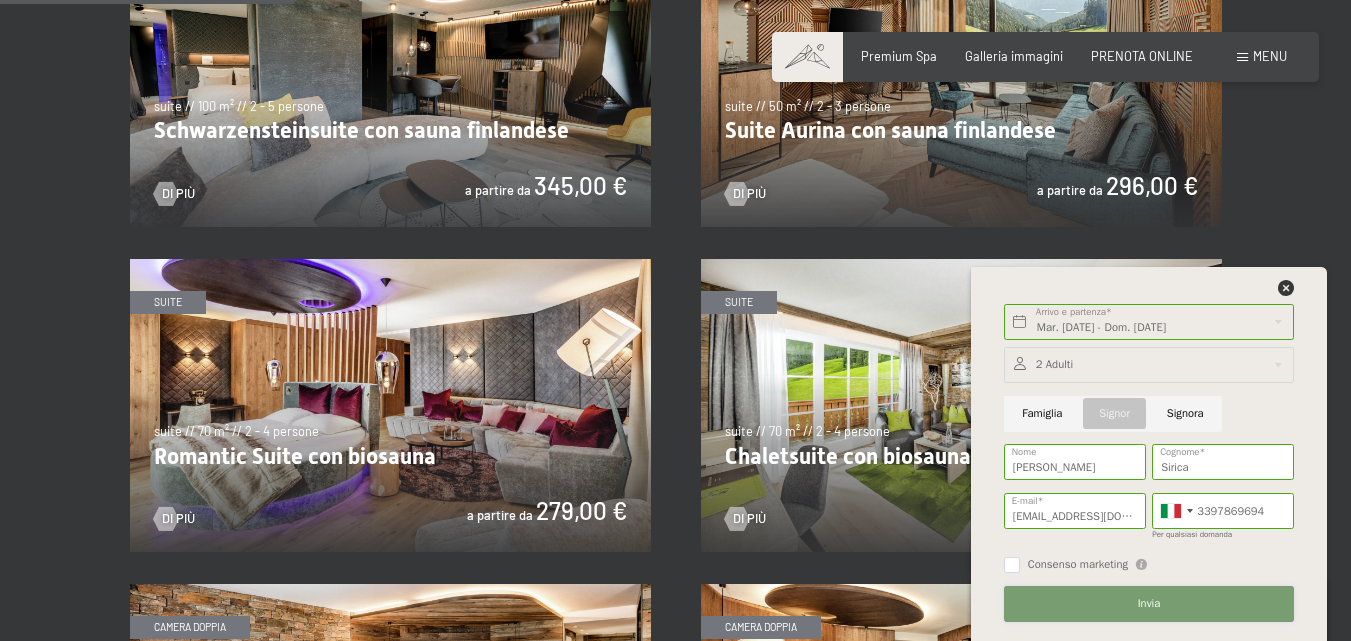 click on "Invia" at bounding box center [1149, 604] 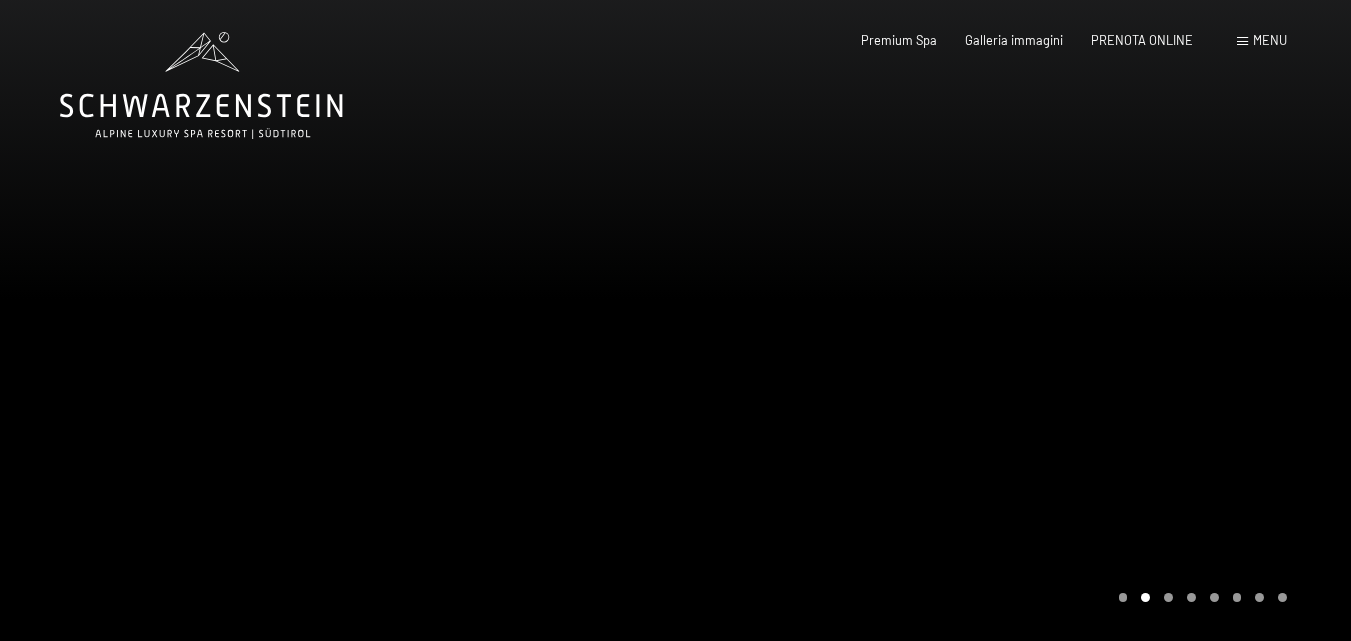 scroll, scrollTop: 0, scrollLeft: 0, axis: both 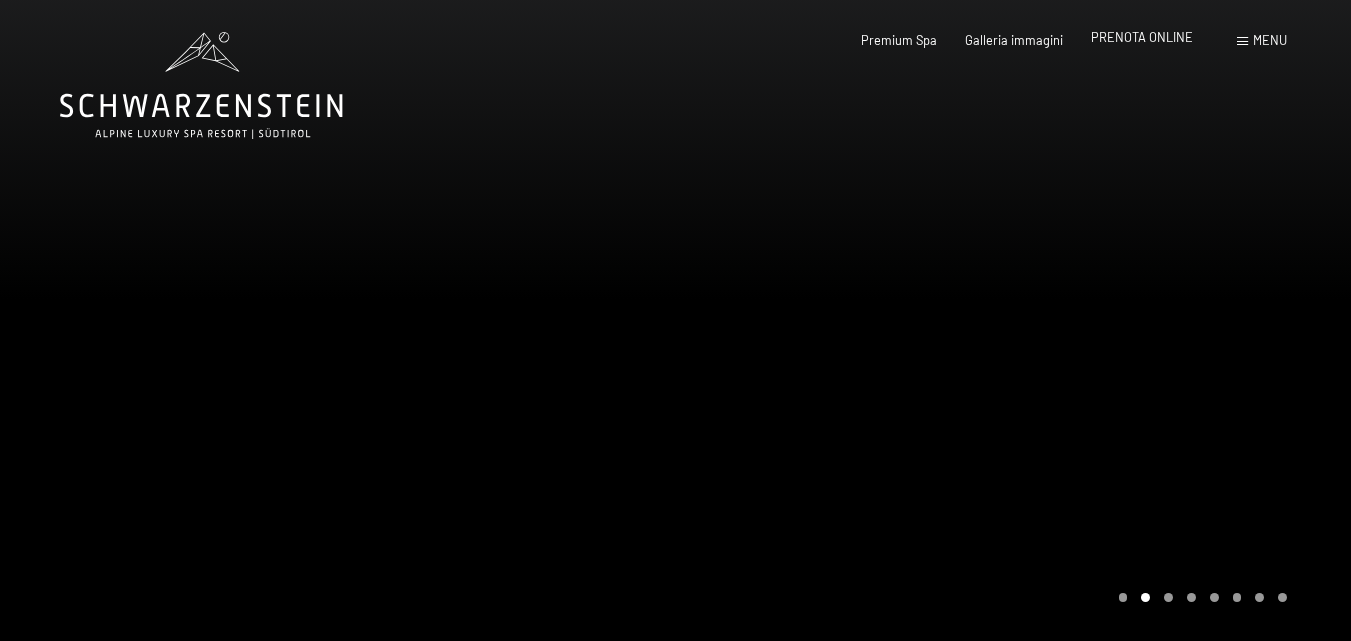 click on "PRENOTA ONLINE" at bounding box center [1142, 37] 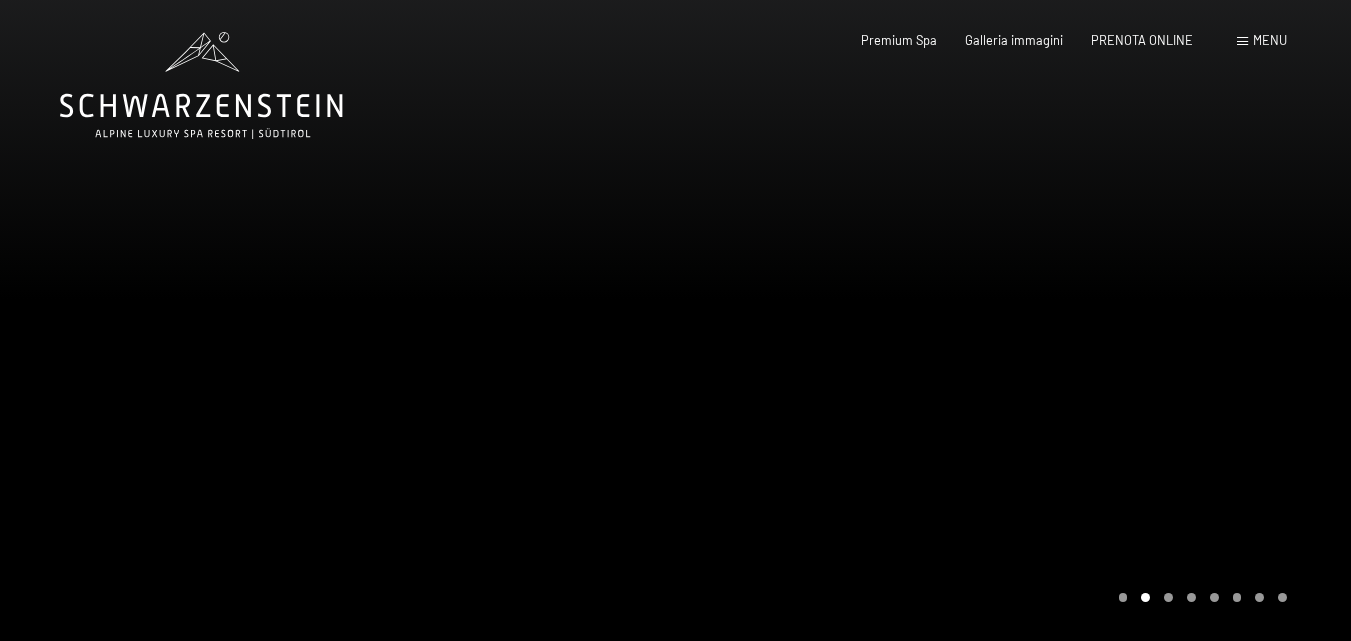 click at bounding box center (1242, 41) 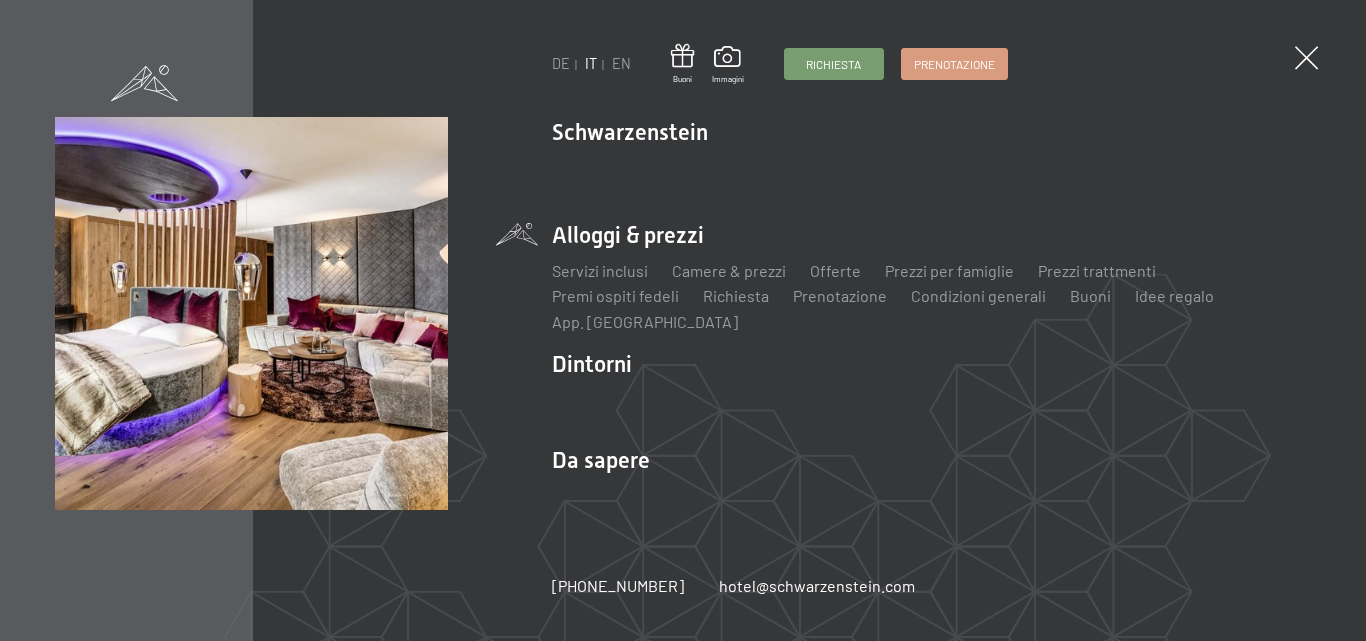 click on "Alloggi & prezzi           Servizi inclusi         Camere & prezzi         Lista             Offerte         Lista             Prezzi per famiglie         Prezzi trattmenti         Premi ospiti fedeli         Richiesta         Prenotazione         Condizioni generali         Buoni         Idee regalo         App. Luxegg" at bounding box center (931, 276) 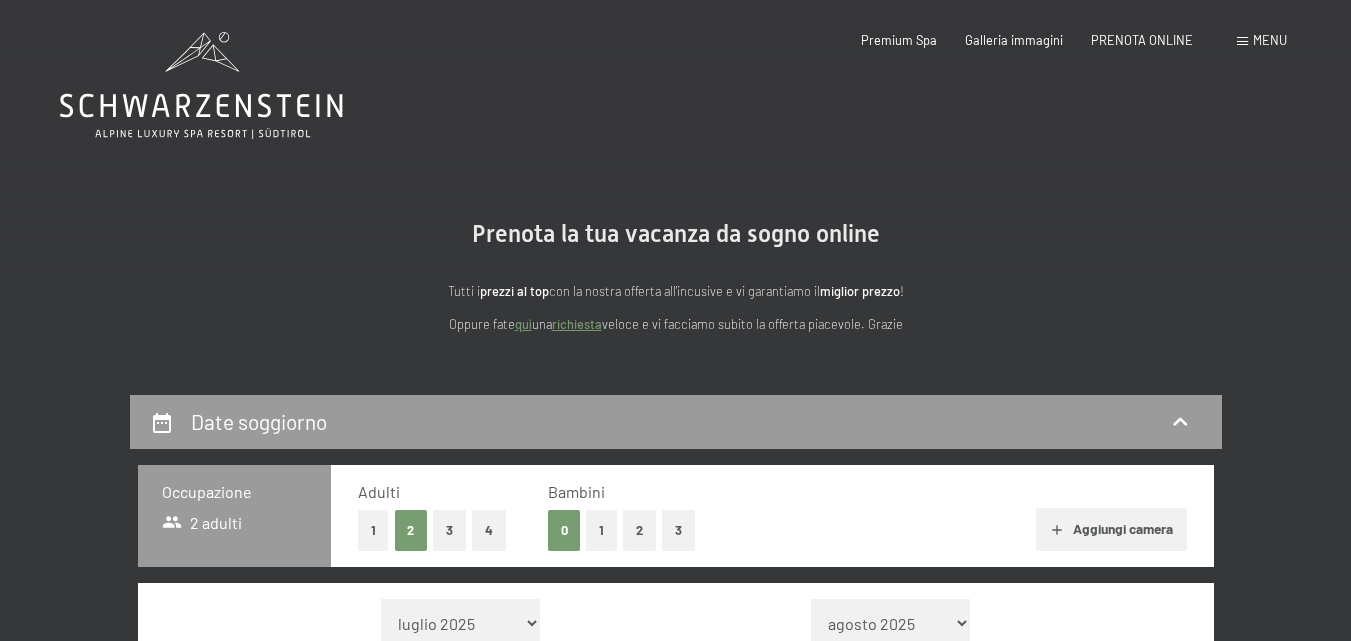scroll, scrollTop: 0, scrollLeft: 0, axis: both 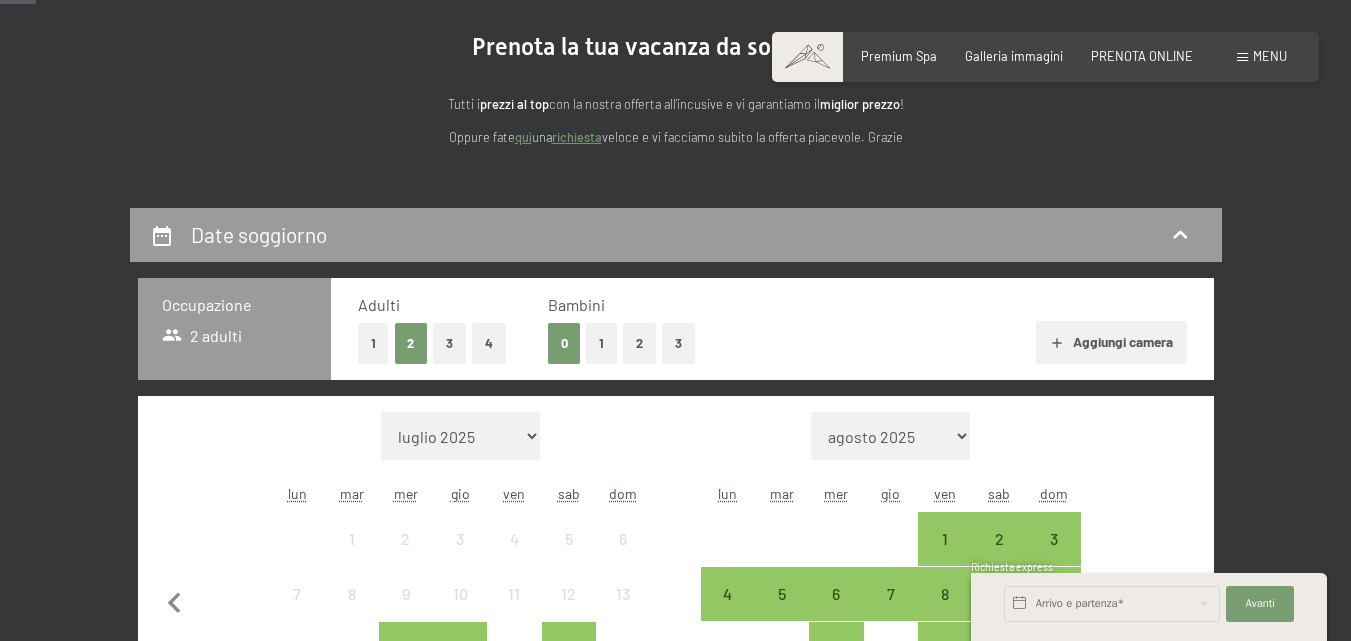 click on "agosto 2025 settembre 2025 ottobre 2025 novembre 2025 dicembre 2025 gennaio 2026 febbraio 2026 marzo 2026 aprile 2026 maggio 2026 giugno 2026 luglio 2026 agosto 2026 settembre 2026 ottobre 2026 novembre 2026 dicembre 2026 gennaio 2027 febbraio 2027 marzo 2027 aprile 2027 maggio 2027 giugno 2027 luglio 2027 agosto 2027" at bounding box center [890, 436] 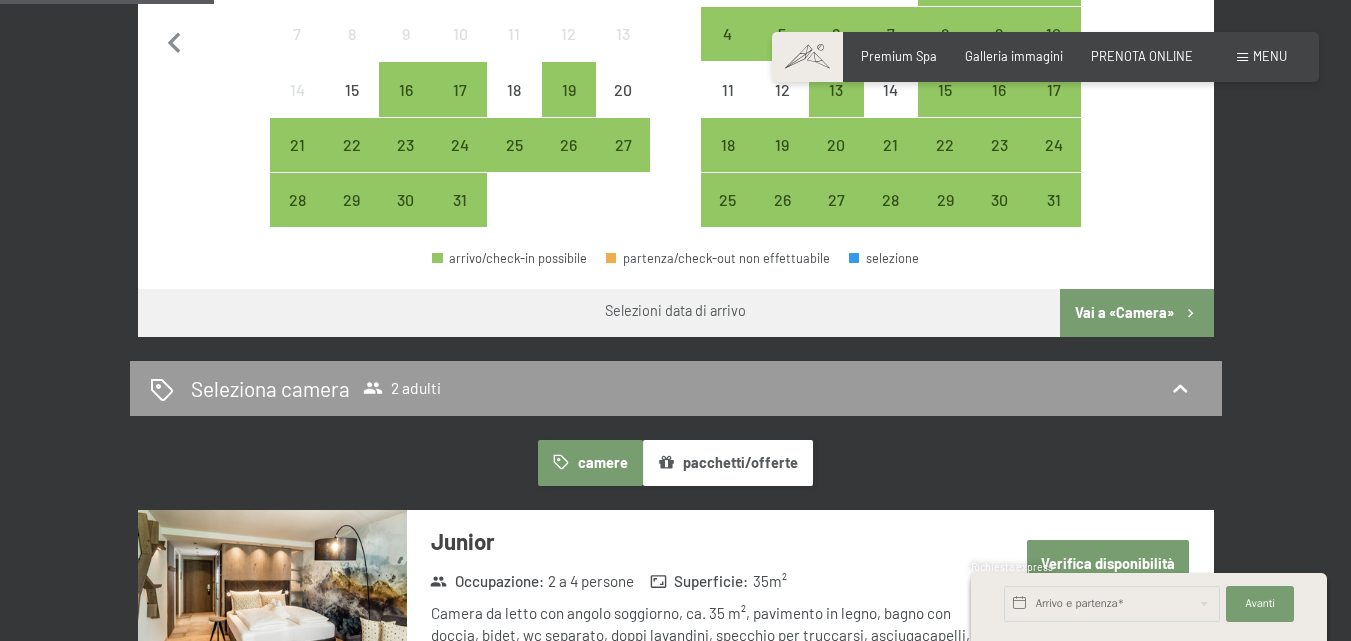 scroll, scrollTop: 1493, scrollLeft: 0, axis: vertical 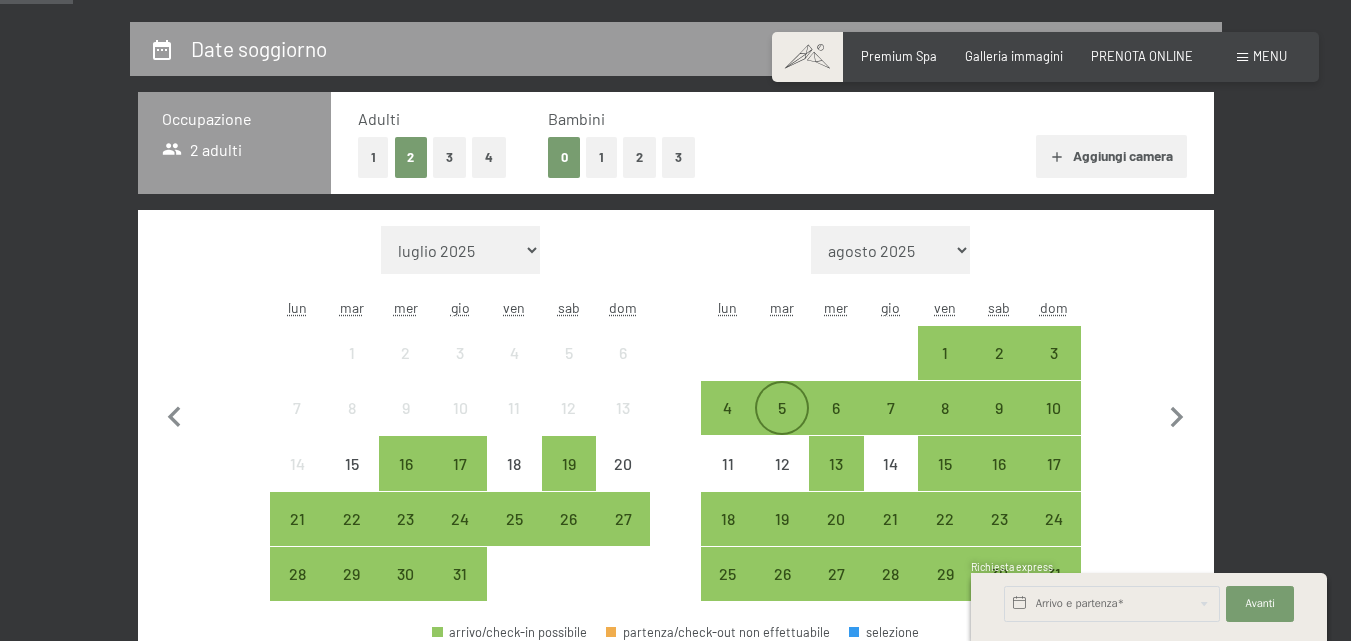 click on "5" at bounding box center [782, 425] 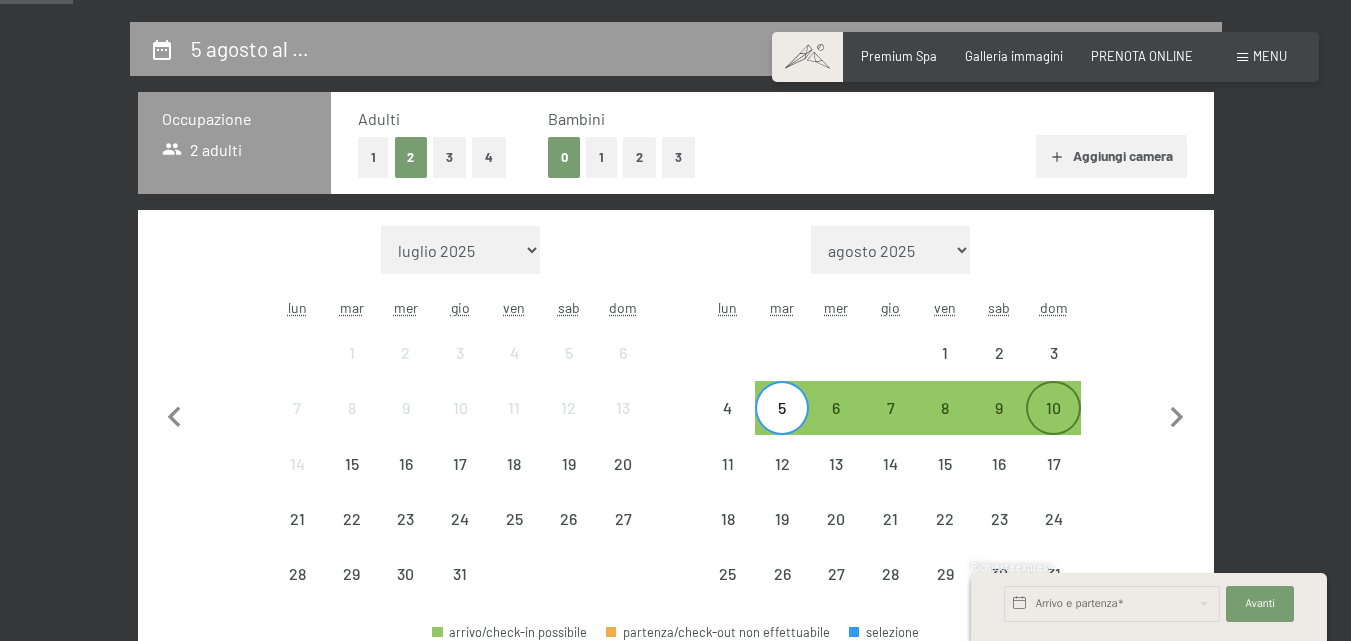 click on "10" at bounding box center [1053, 408] 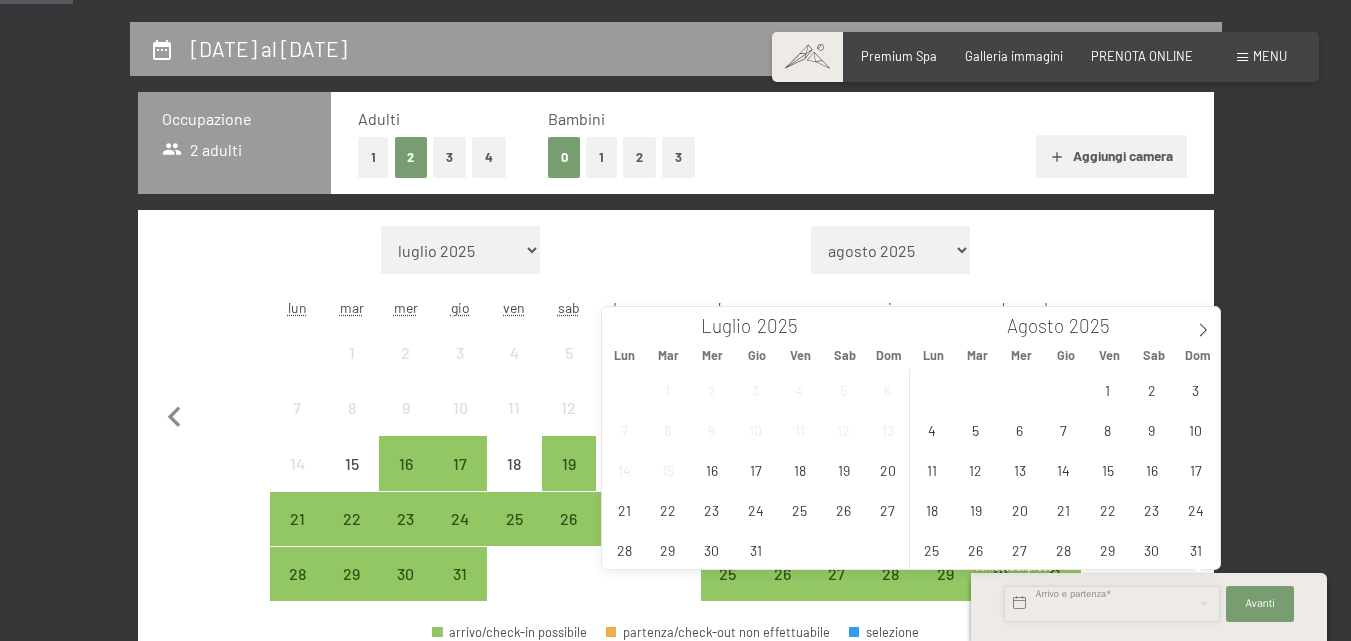 click at bounding box center (1112, 604) 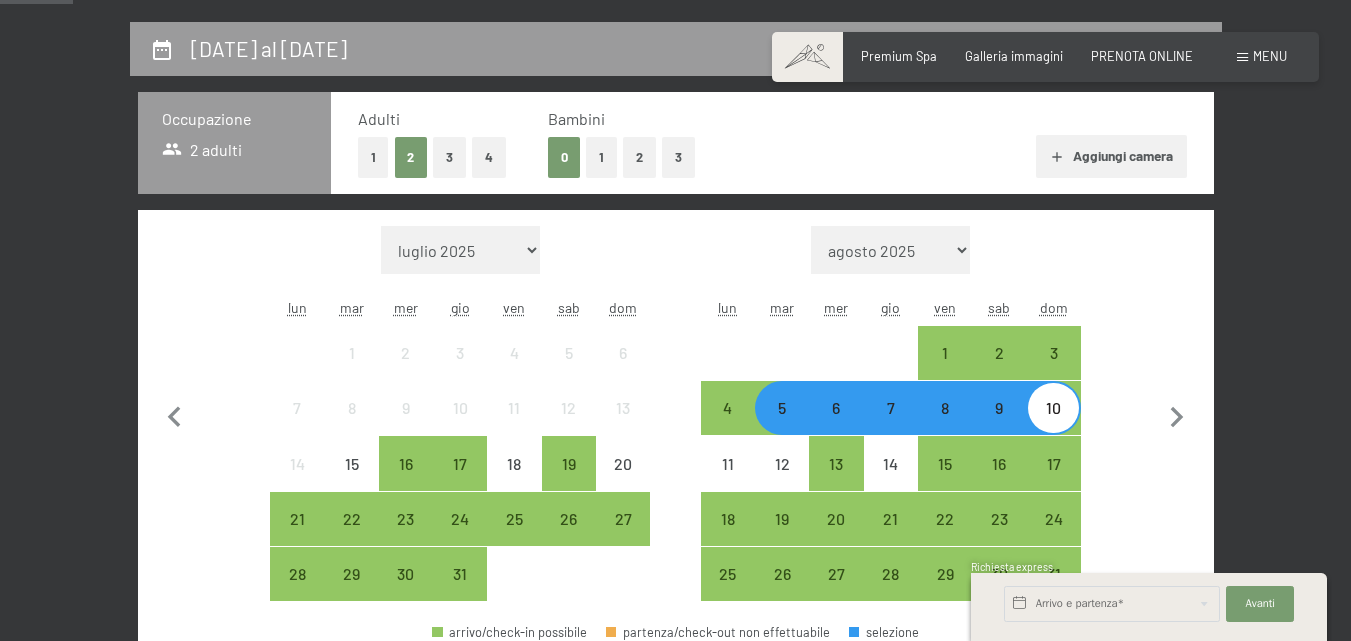 click on "5 agosto al 10 agosto 2025 Occupazione 2 adulti  Adulti 1 2 3 4 Bambini 0 1 2 3   Aggiungi camera   Mese/anno luglio 2025 agosto 2025 settembre 2025 ottobre 2025 novembre 2025 dicembre 2025 gennaio 2026 febbraio 2026 marzo 2026 aprile 2026 maggio 2026 giugno 2026 luglio 2026 agosto 2026 settembre 2026 ottobre 2026 novembre 2026 dicembre 2026 gennaio 2027 febbraio 2027 marzo 2027 aprile 2027 maggio 2027 giugno 2027 luglio 2027 lun mar mer gio ven sab dom 1 2 3 4 5 6 7 8 9 10 11 12 13 14 15 16 17 18 19 20 21 22 23 24 25 26 27 28 29 30 31 Mese/anno agosto 2025 settembre 2025 ottobre 2025 novembre 2025 dicembre 2025 gennaio 2026 febbraio 2026 marzo 2026 aprile 2026 maggio 2026 giugno 2026 luglio 2026 agosto 2026 settembre 2026 ottobre 2026 novembre 2026 dicembre 2026 gennaio 2027 febbraio 2027 marzo 2027 aprile 2027 maggio 2027 giugno 2027 luglio 2027 agosto 2027 lun mar mer gio ven sab dom 1 2 3 4 5 6 7 8 9 10 11 12 13 14 15 16 17 18 19 20 21 22 23 24 25 26 27 28 29 30 31 arrivo/check-in possibile selezione" at bounding box center (676, 909) 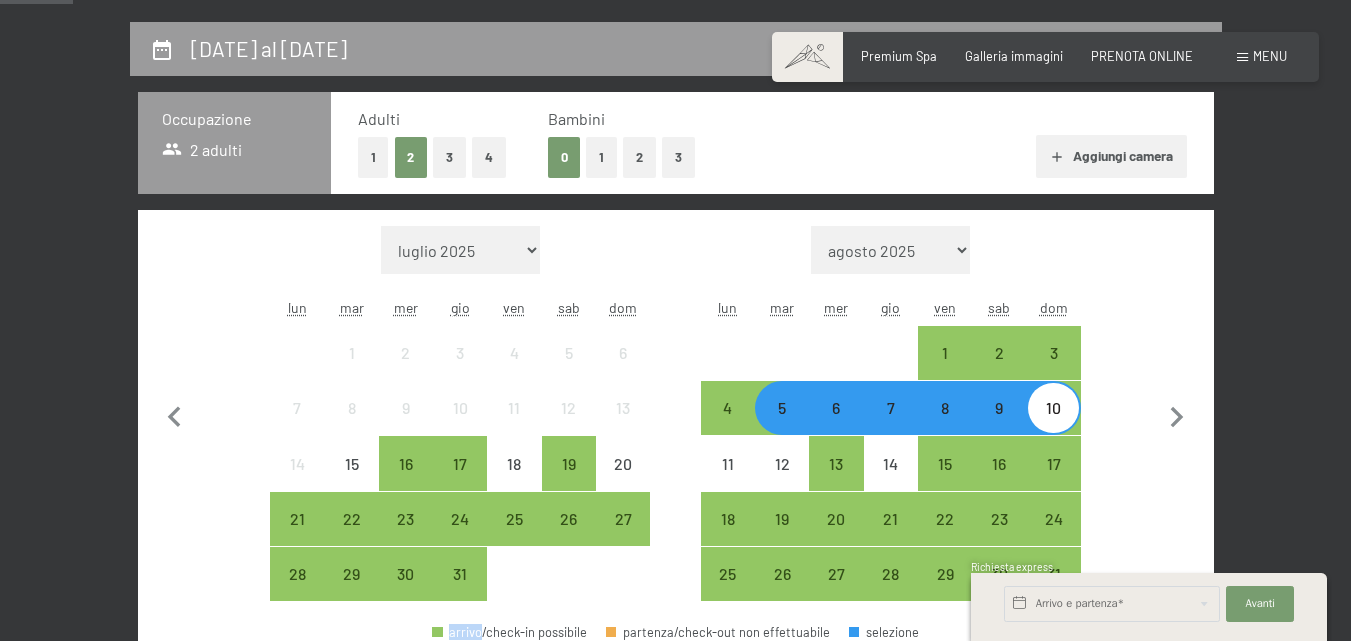 click on "5 agosto al 10 agosto 2025 Occupazione 2 adulti  Adulti 1 2 3 4 Bambini 0 1 2 3   Aggiungi camera   Mese/anno luglio 2025 agosto 2025 settembre 2025 ottobre 2025 novembre 2025 dicembre 2025 gennaio 2026 febbraio 2026 marzo 2026 aprile 2026 maggio 2026 giugno 2026 luglio 2026 agosto 2026 settembre 2026 ottobre 2026 novembre 2026 dicembre 2026 gennaio 2027 febbraio 2027 marzo 2027 aprile 2027 maggio 2027 giugno 2027 luglio 2027 lun mar mer gio ven sab dom 1 2 3 4 5 6 7 8 9 10 11 12 13 14 15 16 17 18 19 20 21 22 23 24 25 26 27 28 29 30 31 Mese/anno agosto 2025 settembre 2025 ottobre 2025 novembre 2025 dicembre 2025 gennaio 2026 febbraio 2026 marzo 2026 aprile 2026 maggio 2026 giugno 2026 luglio 2026 agosto 2026 settembre 2026 ottobre 2026 novembre 2026 dicembre 2026 gennaio 2027 febbraio 2027 marzo 2027 aprile 2027 maggio 2027 giugno 2027 luglio 2027 agosto 2027 lun mar mer gio ven sab dom 1 2 3 4 5 6 7 8 9 10 11 12 13 14 15 16 17 18 19 20 21 22 23 24 25 26 27 28 29 30 31 arrivo/check-in possibile selezione" at bounding box center [676, 909] 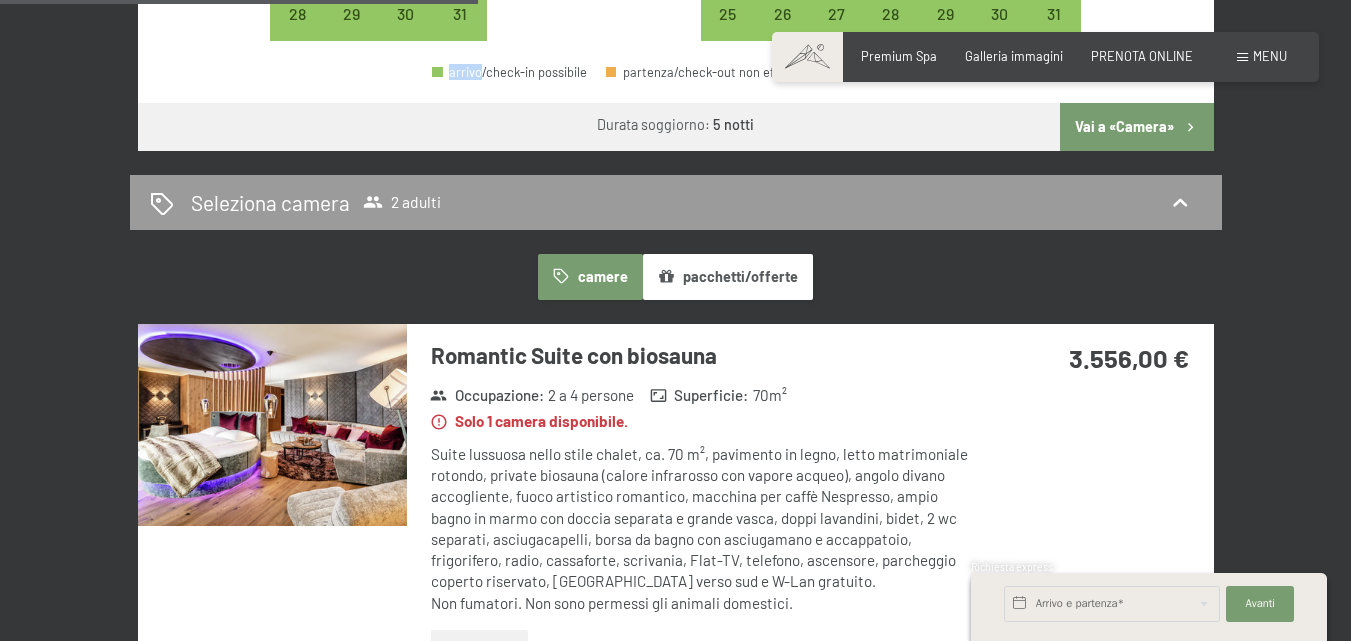 scroll, scrollTop: 373, scrollLeft: 0, axis: vertical 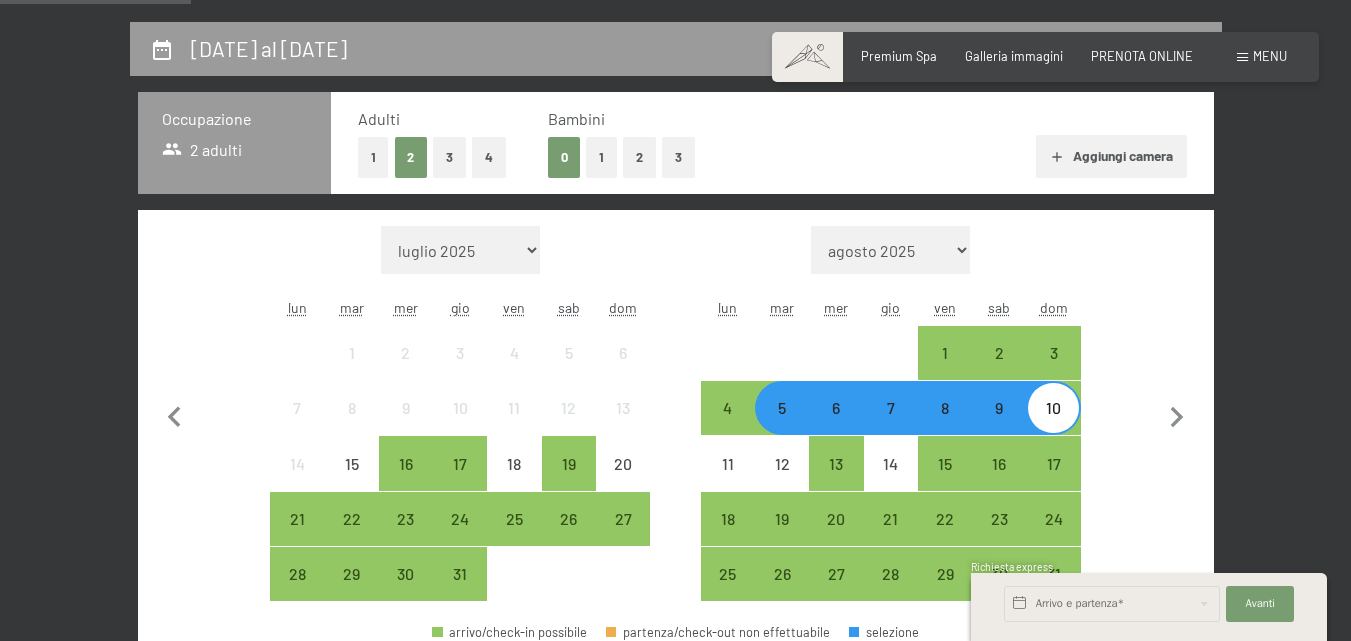 drag, startPoint x: 1330, startPoint y: 276, endPoint x: 1346, endPoint y: 276, distance: 16 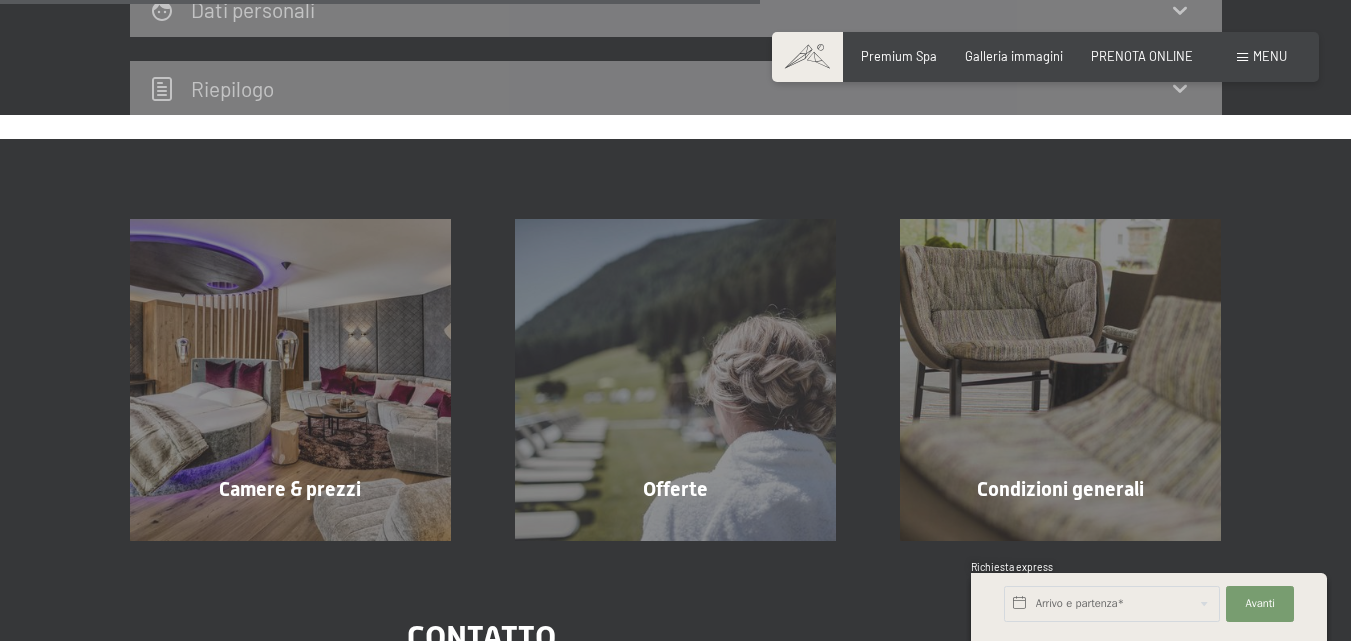 scroll, scrollTop: 1493, scrollLeft: 0, axis: vertical 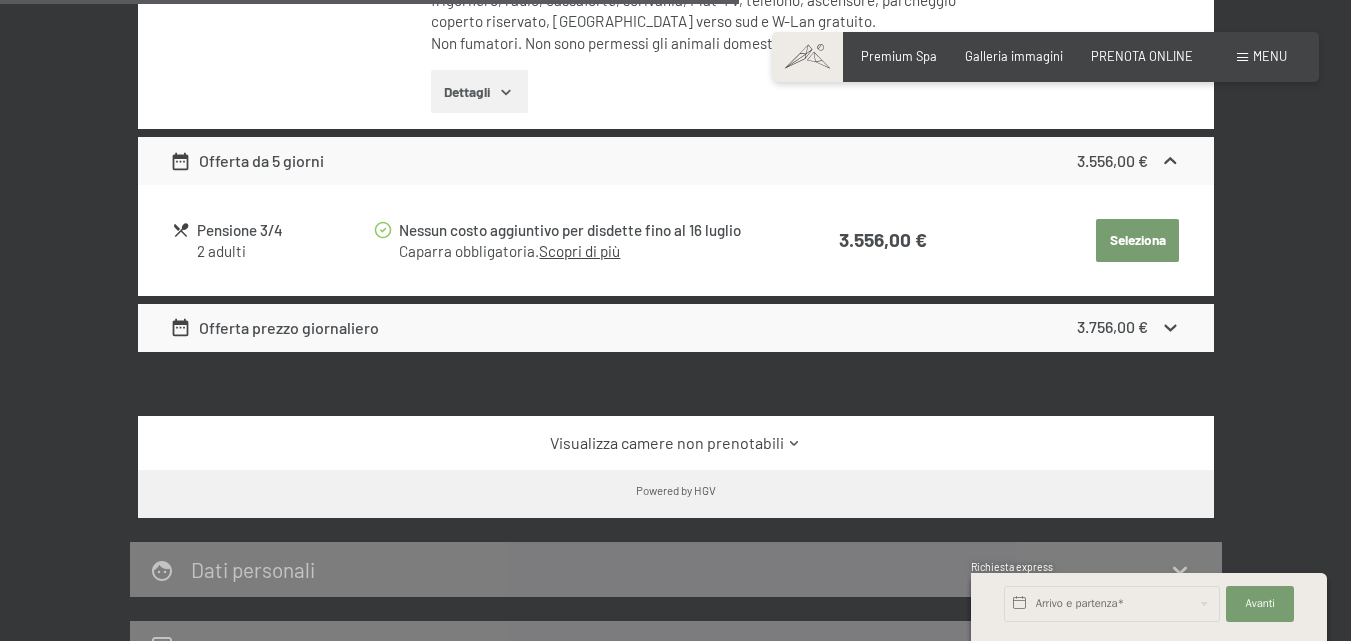 drag, startPoint x: 1348, startPoint y: 301, endPoint x: 1354, endPoint y: 281, distance: 20.880613 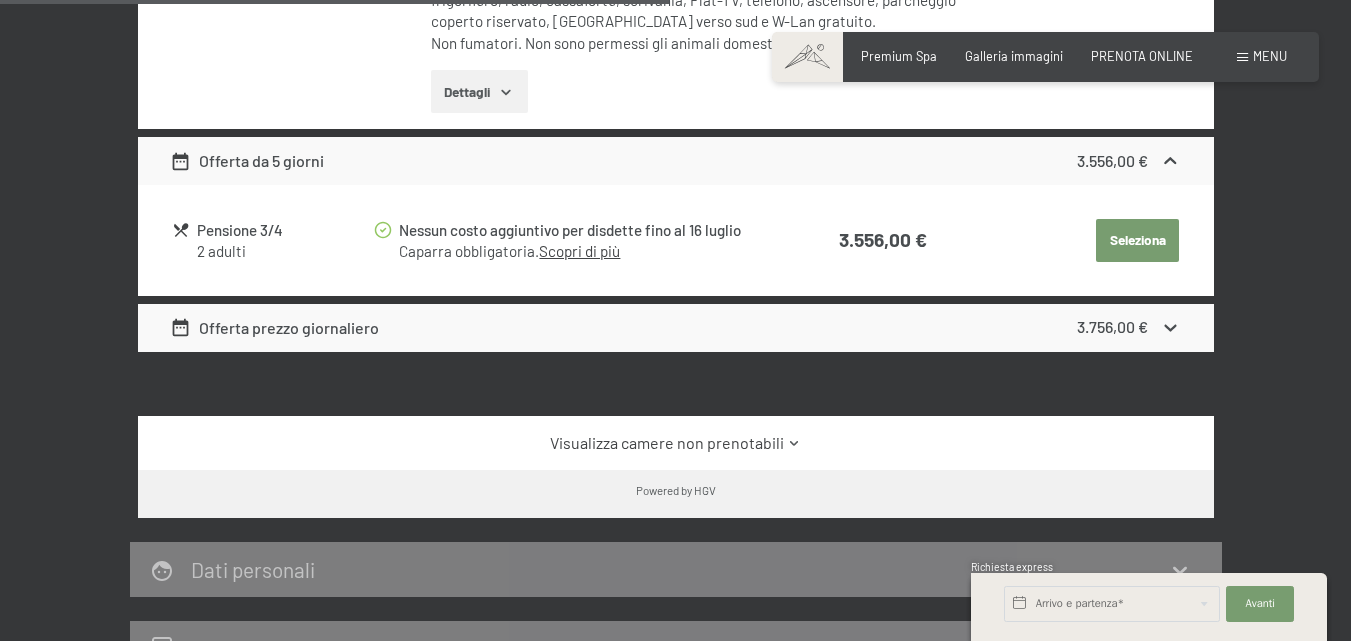 scroll, scrollTop: 933, scrollLeft: 0, axis: vertical 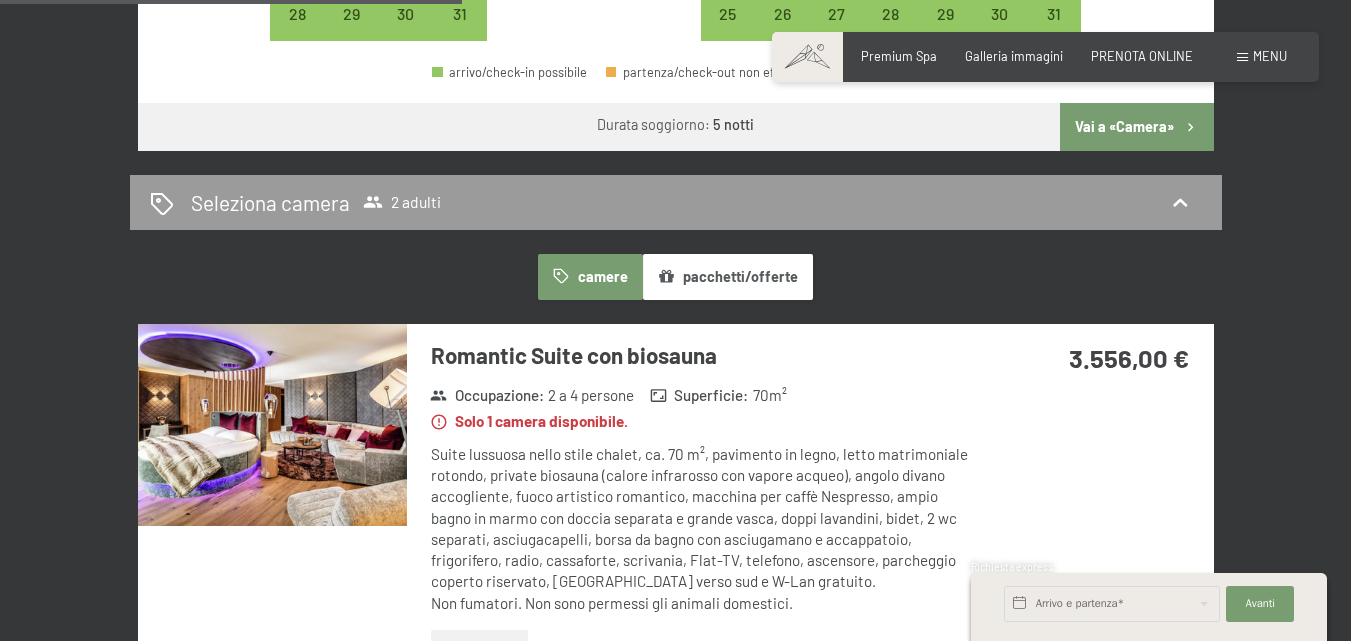 drag, startPoint x: 1347, startPoint y: 213, endPoint x: 1363, endPoint y: 177, distance: 39.39543 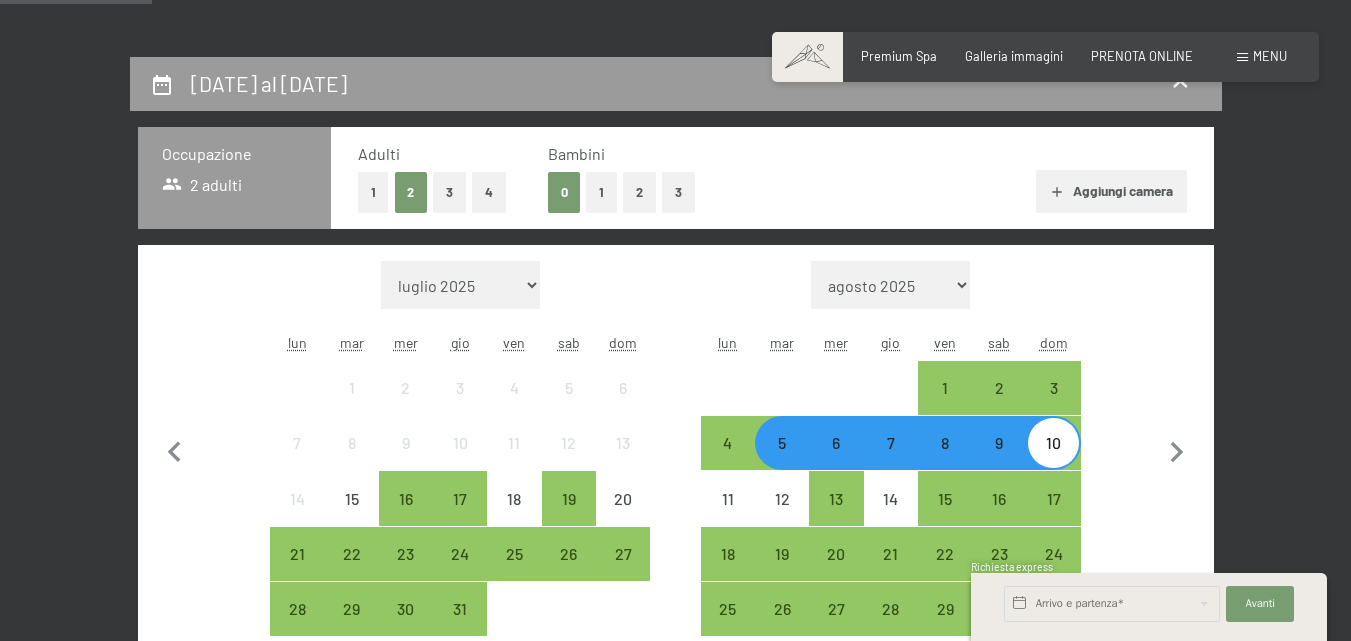 scroll, scrollTop: 347, scrollLeft: 0, axis: vertical 